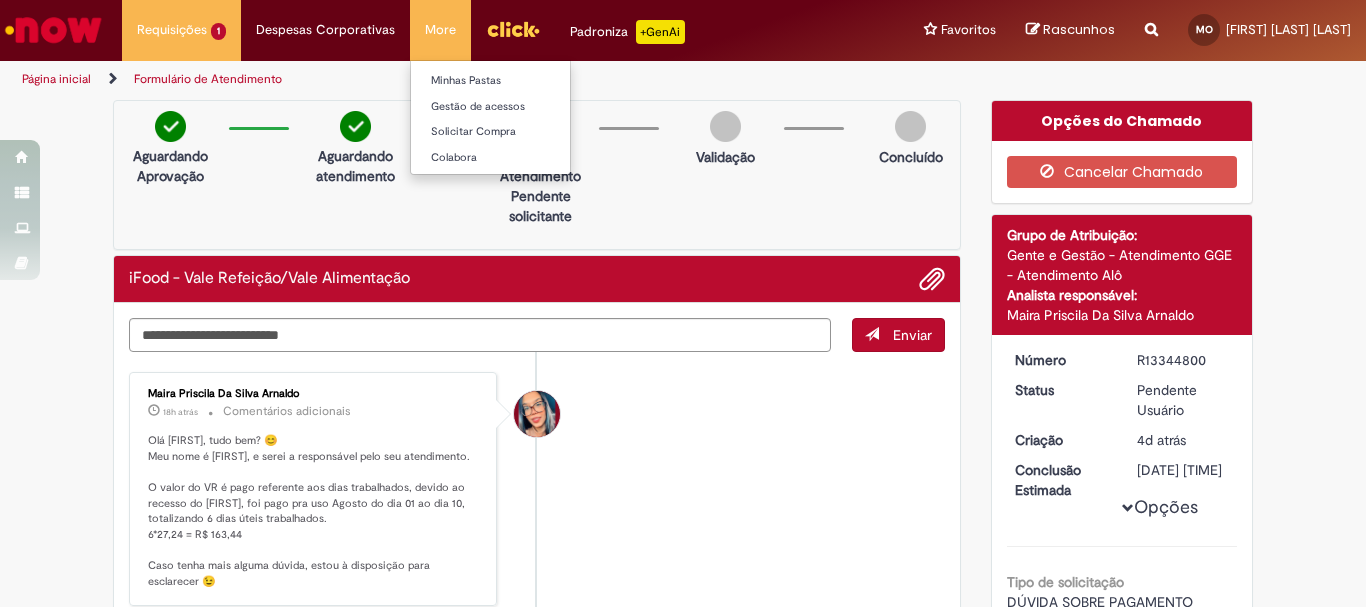 scroll, scrollTop: 0, scrollLeft: 0, axis: both 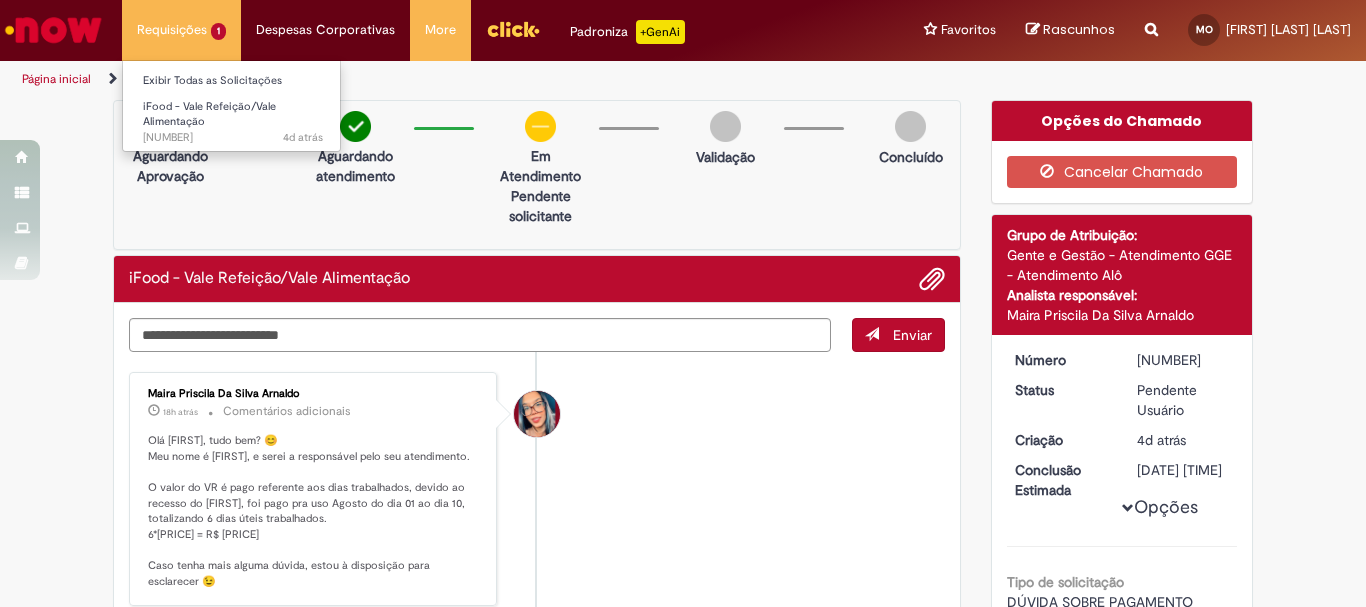 click on "Requisições   1
Exibir Todas as Solicitações
iFood - Vale Refeição/Vale Alimentação
4d atrás 4 dias atrás  R13344800" at bounding box center [181, 30] 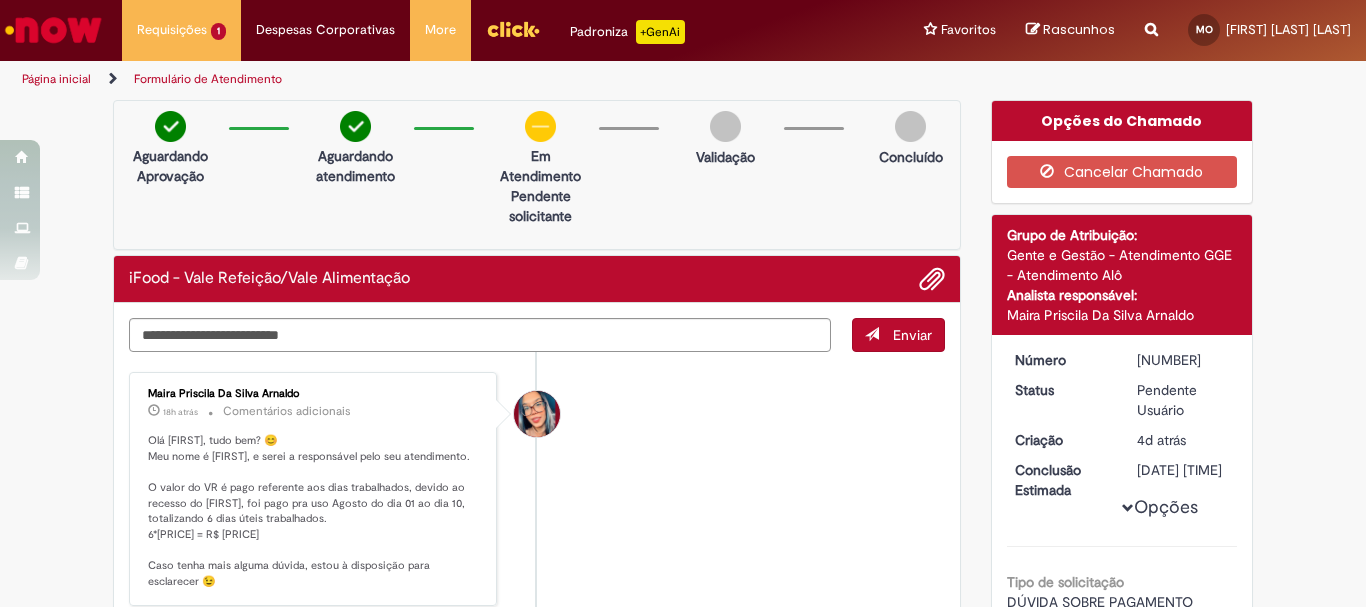 click at bounding box center [53, 30] 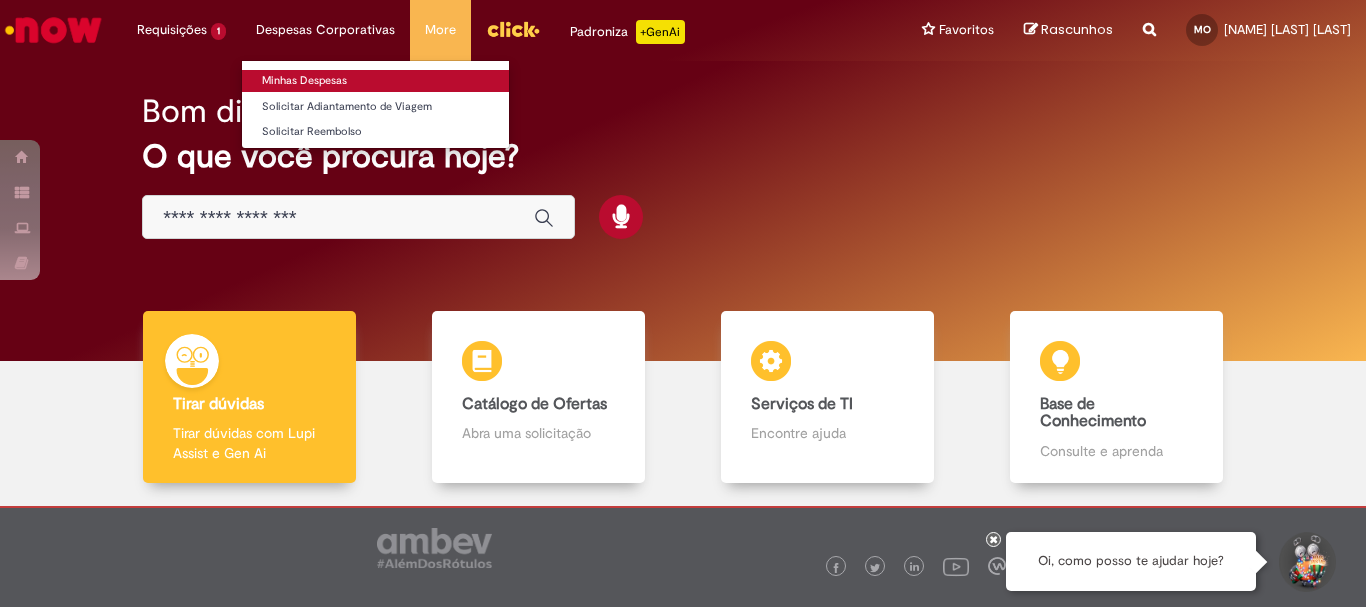 scroll, scrollTop: 0, scrollLeft: 0, axis: both 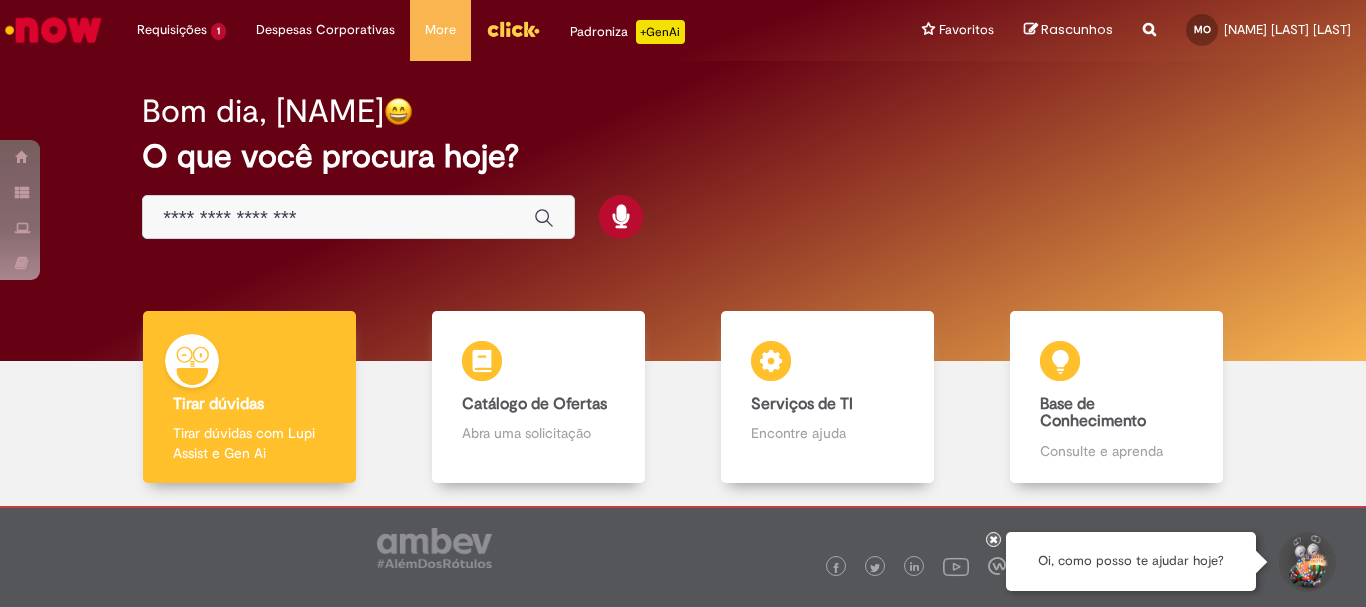 click at bounding box center (338, 218) 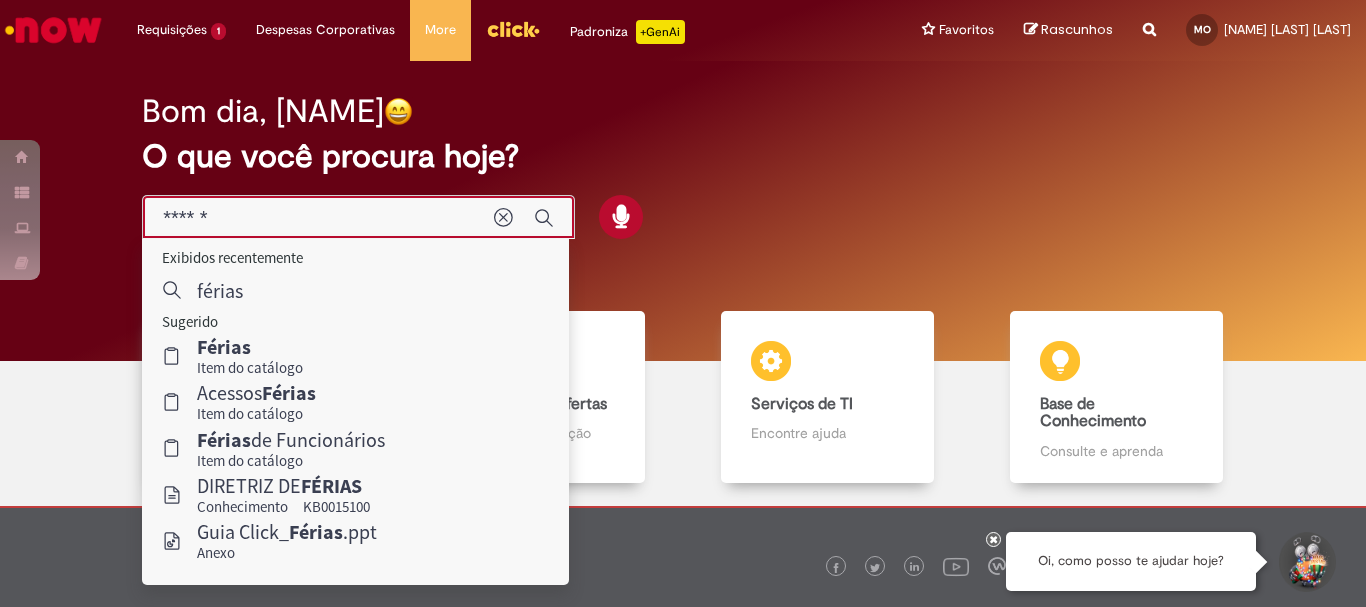 type on "******" 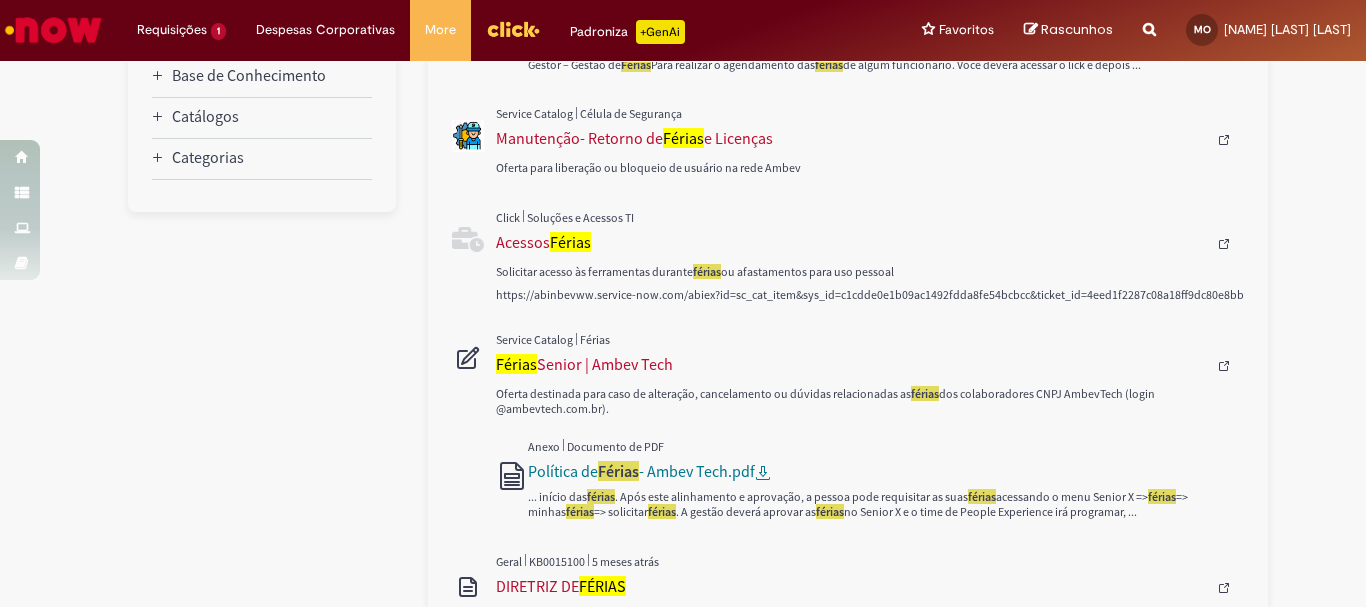 scroll, scrollTop: 200, scrollLeft: 0, axis: vertical 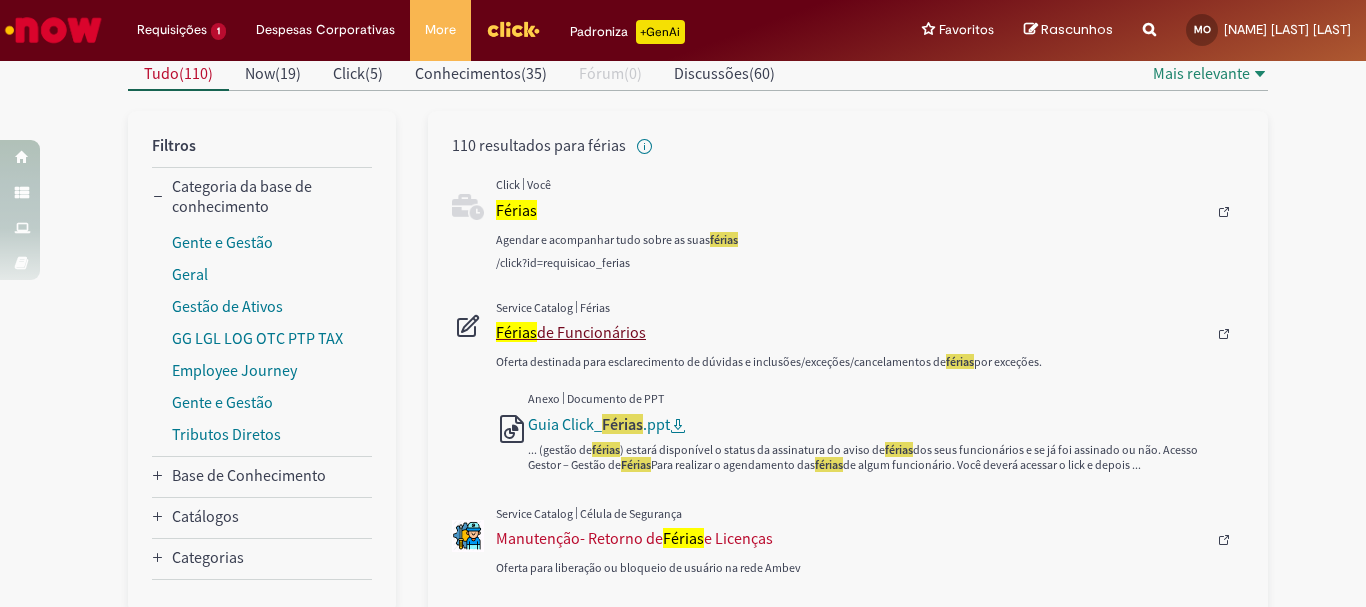 click on "Férias  de Funcionários" at bounding box center [851, 332] 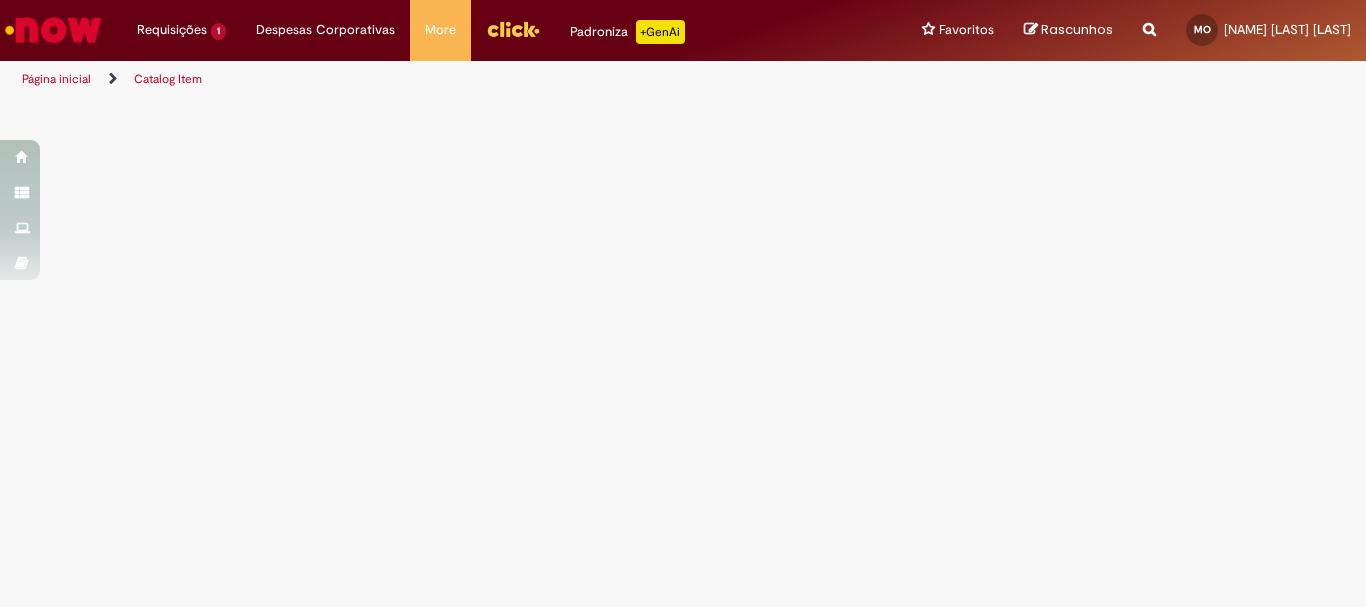 scroll, scrollTop: 0, scrollLeft: 0, axis: both 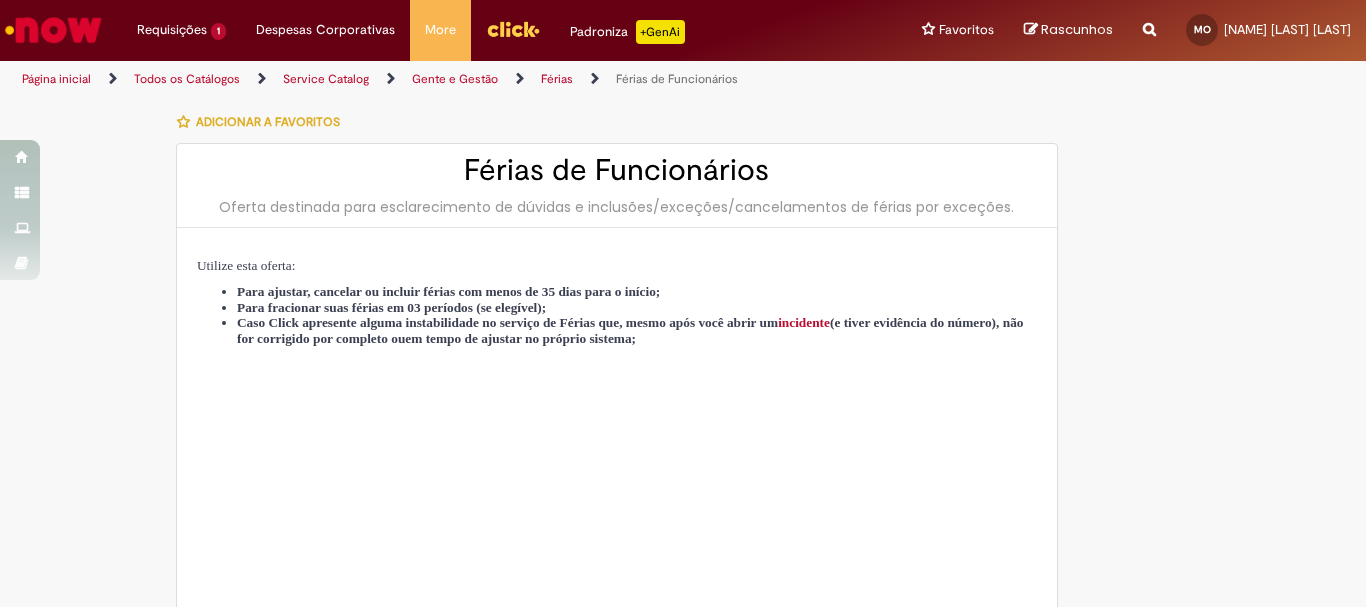 type on "********" 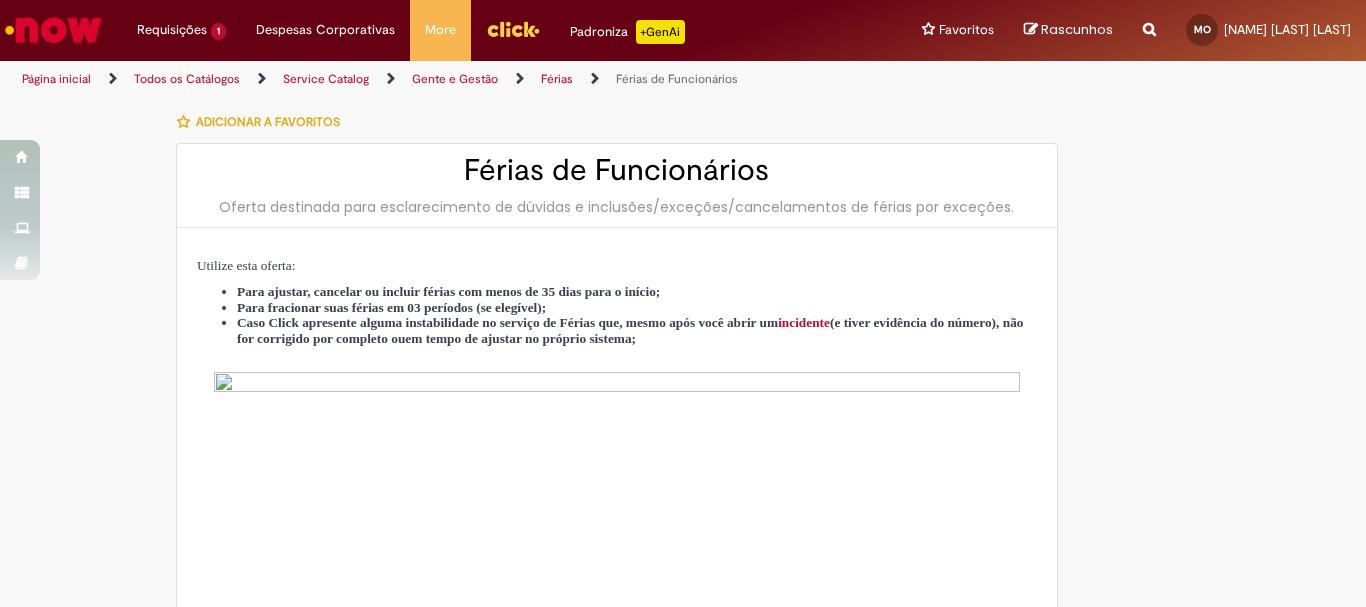 type on "**********" 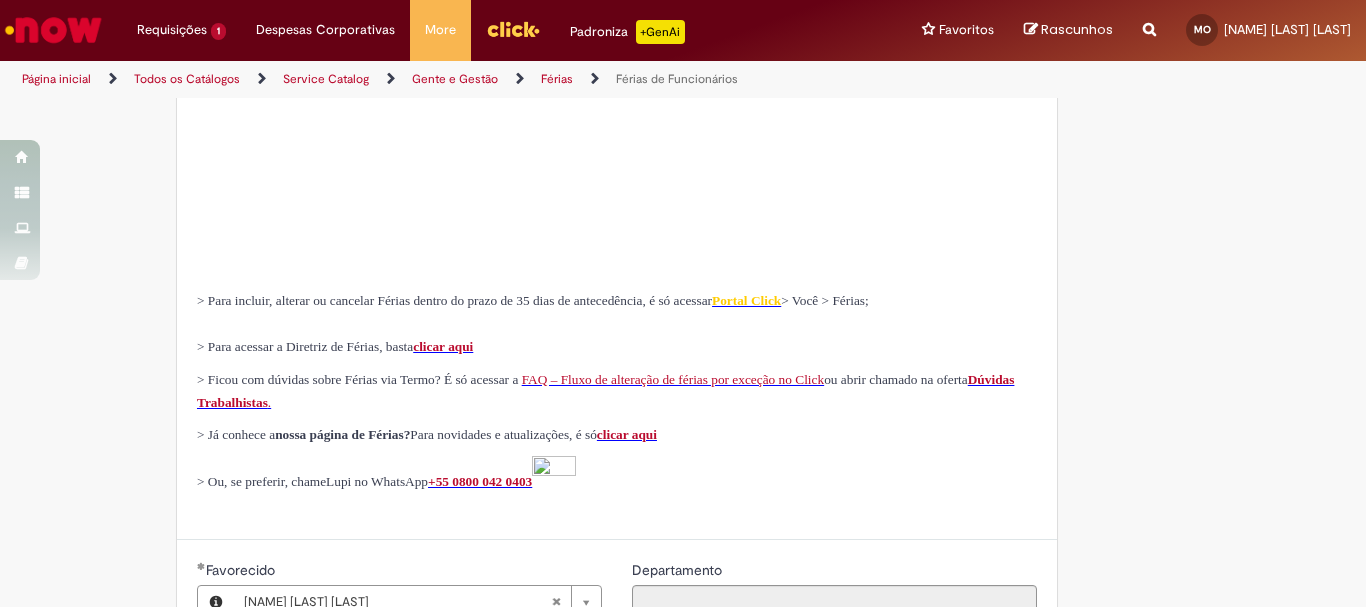 scroll, scrollTop: 300, scrollLeft: 0, axis: vertical 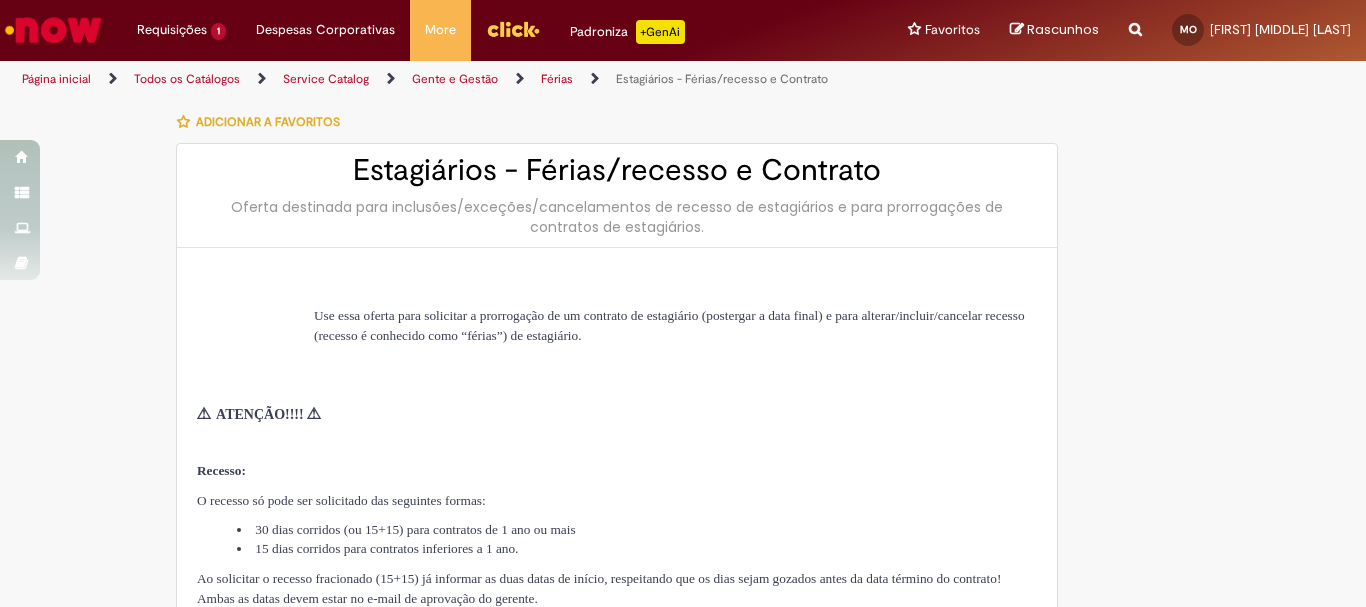 type on "********" 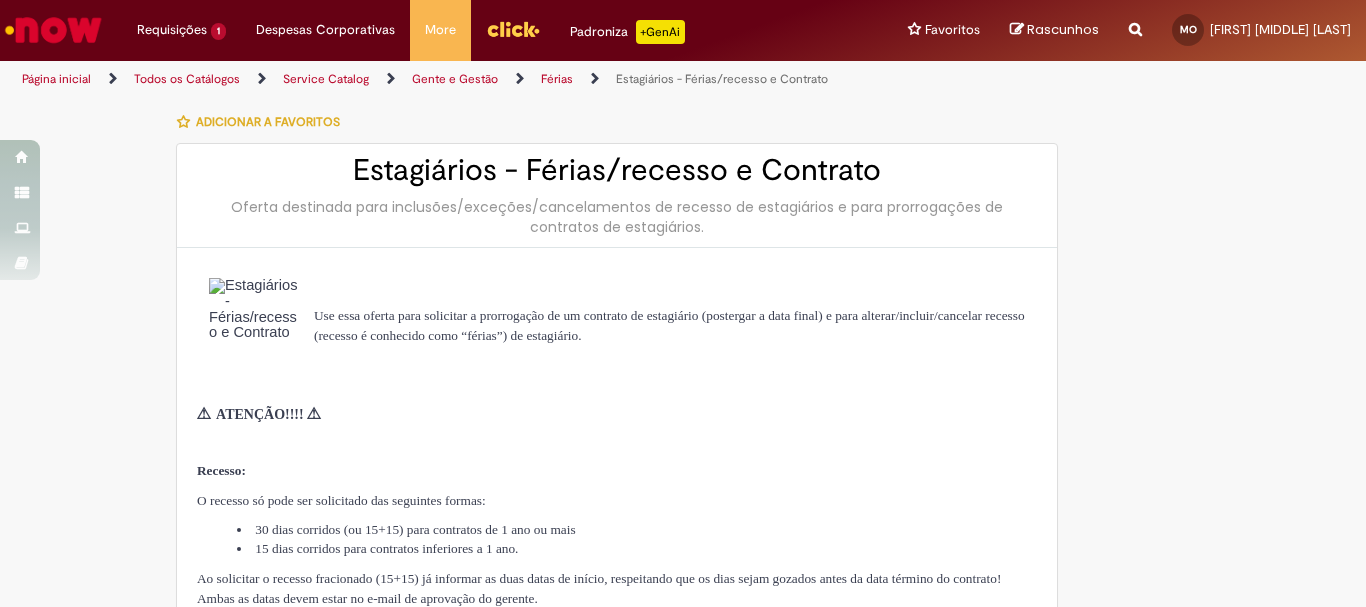 type on "**********" 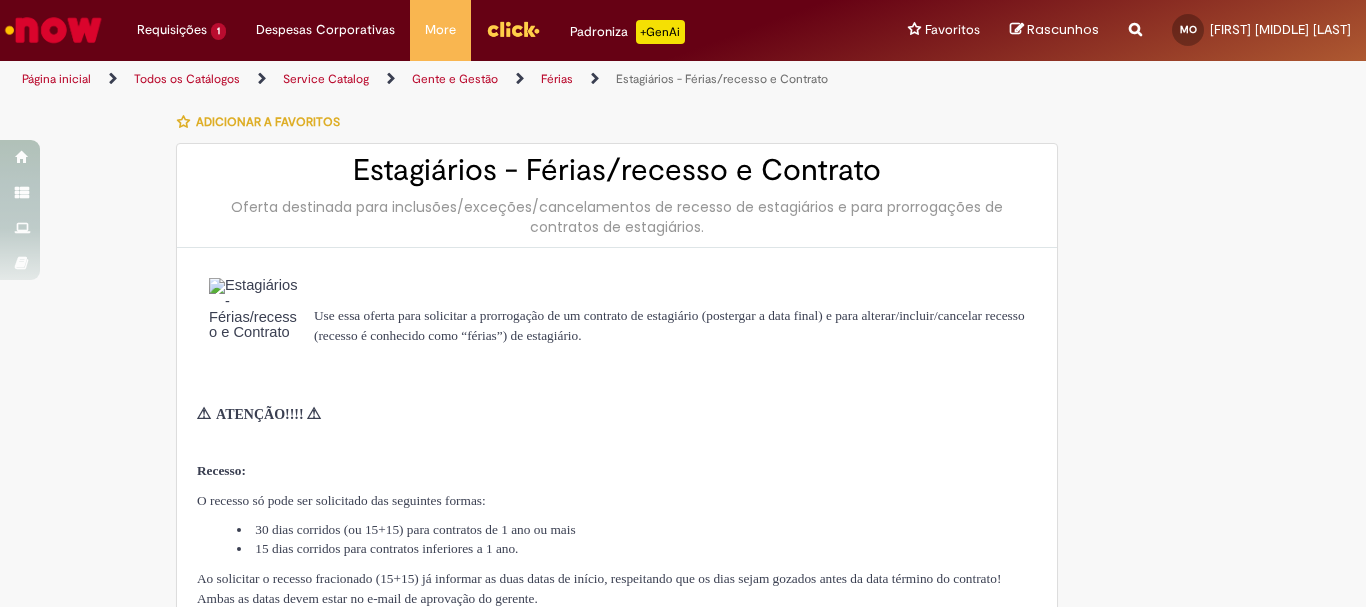 type on "**********" 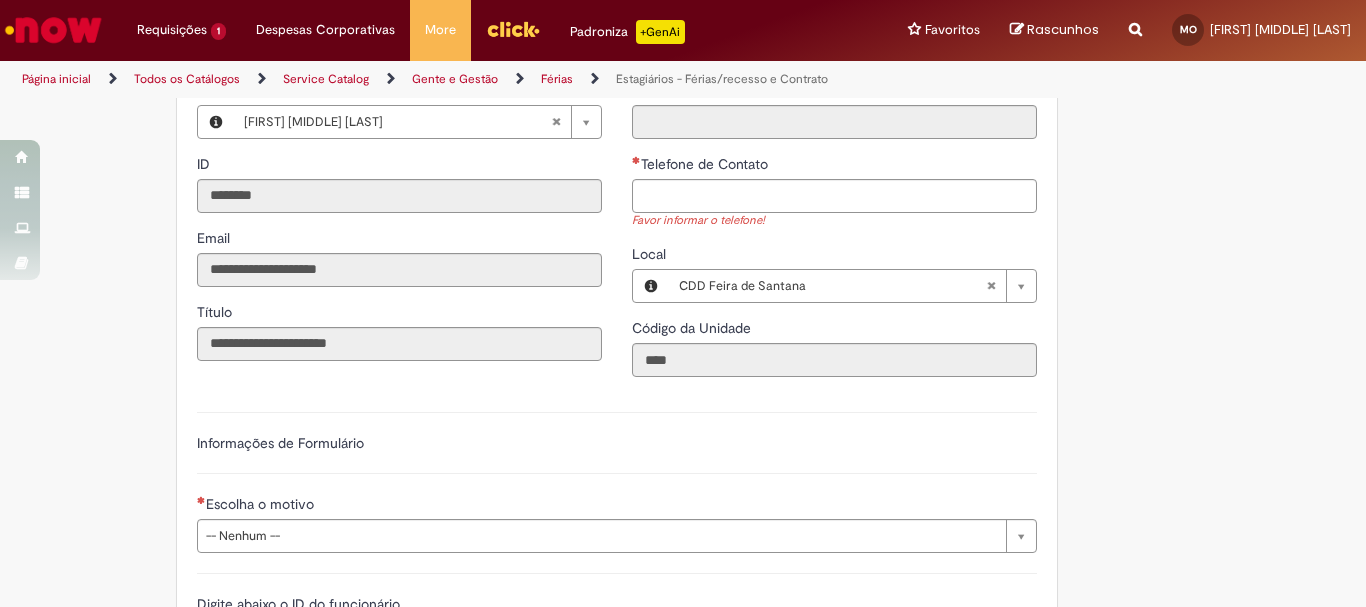 scroll, scrollTop: 600, scrollLeft: 0, axis: vertical 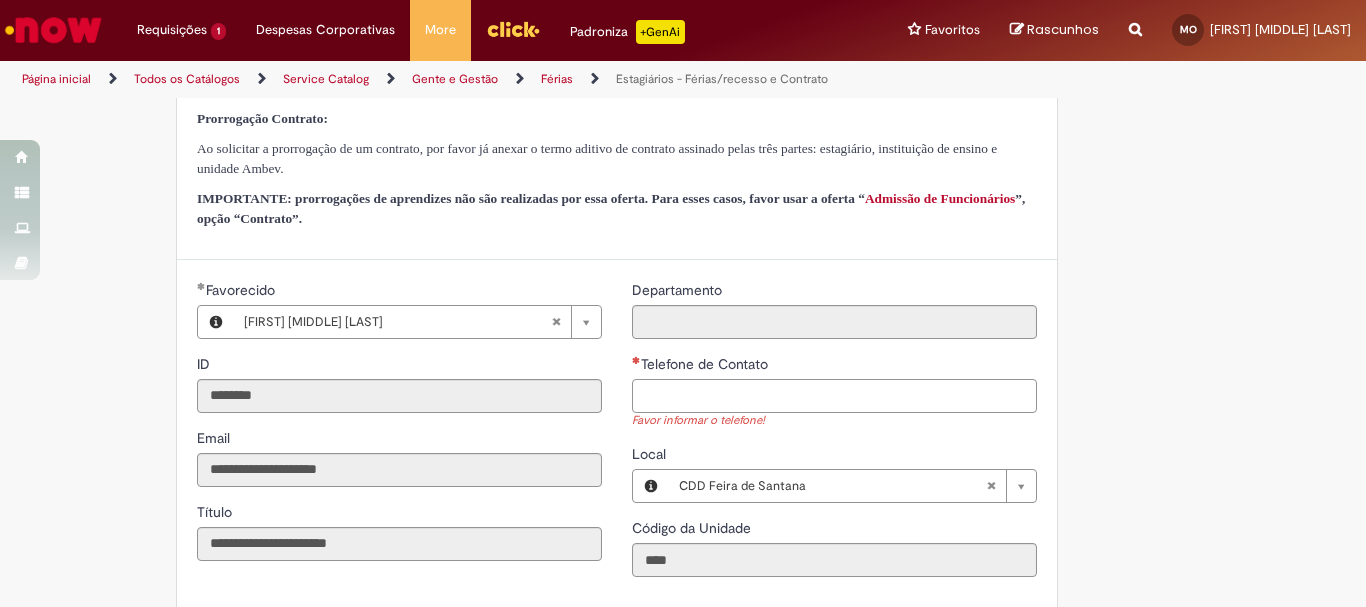 click on "Telefone de Contato" at bounding box center (834, 396) 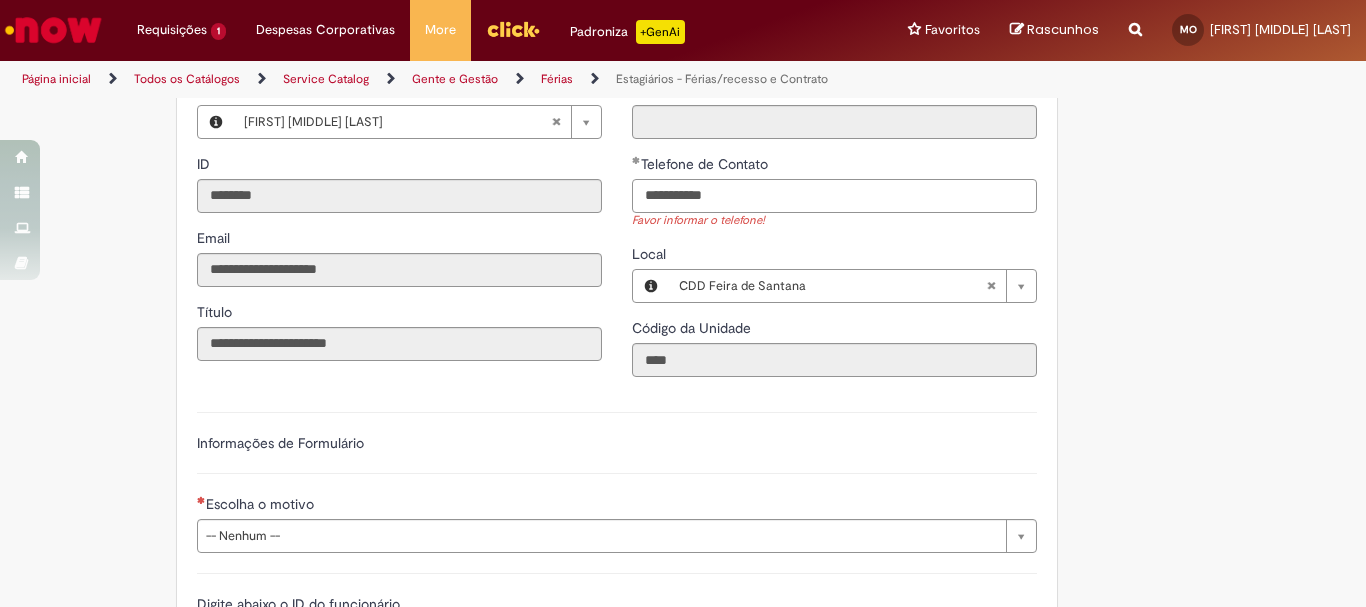 scroll, scrollTop: 900, scrollLeft: 0, axis: vertical 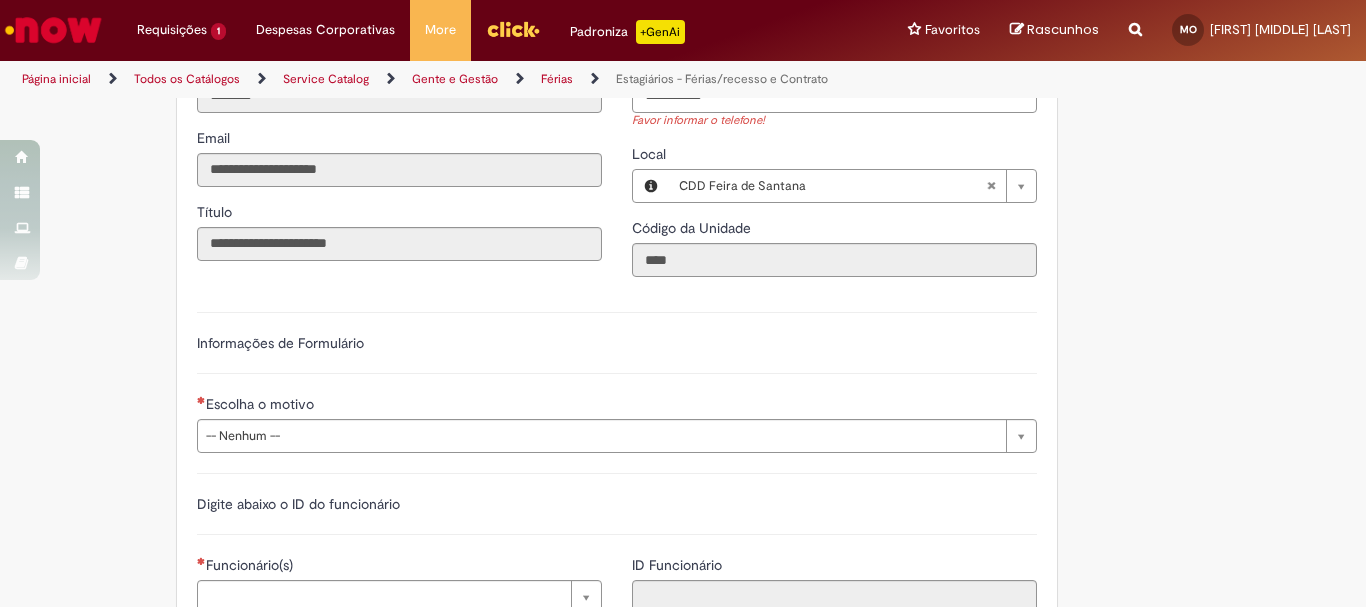 type on "**********" 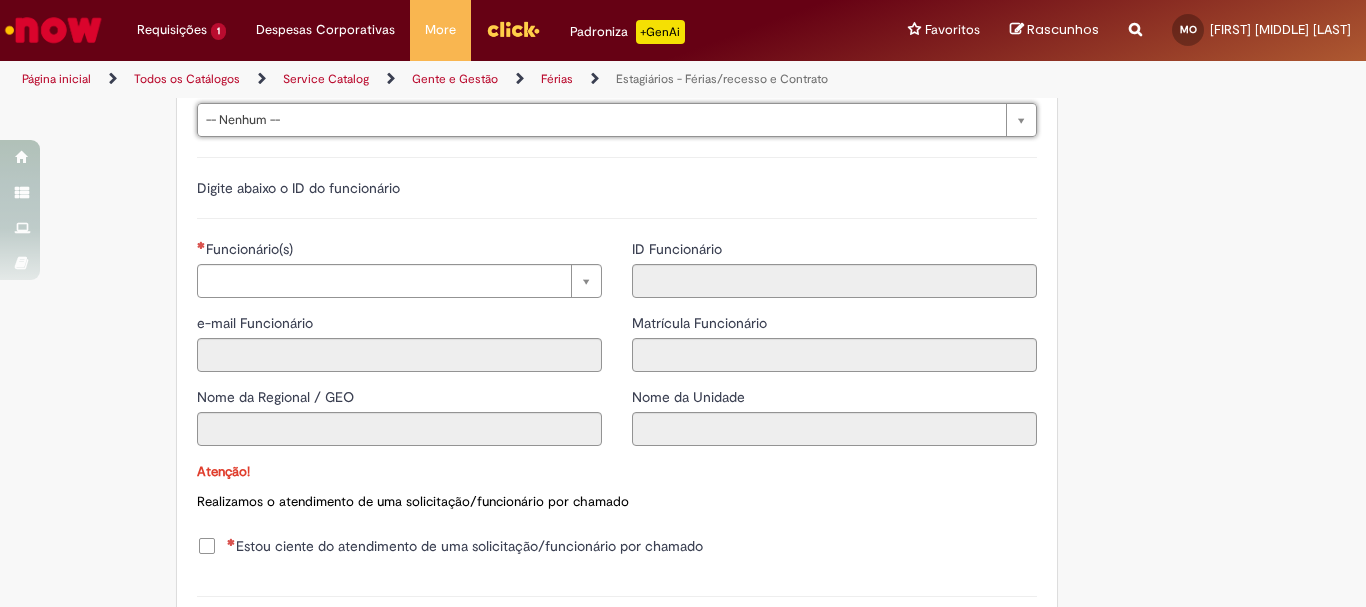 scroll, scrollTop: 1400, scrollLeft: 0, axis: vertical 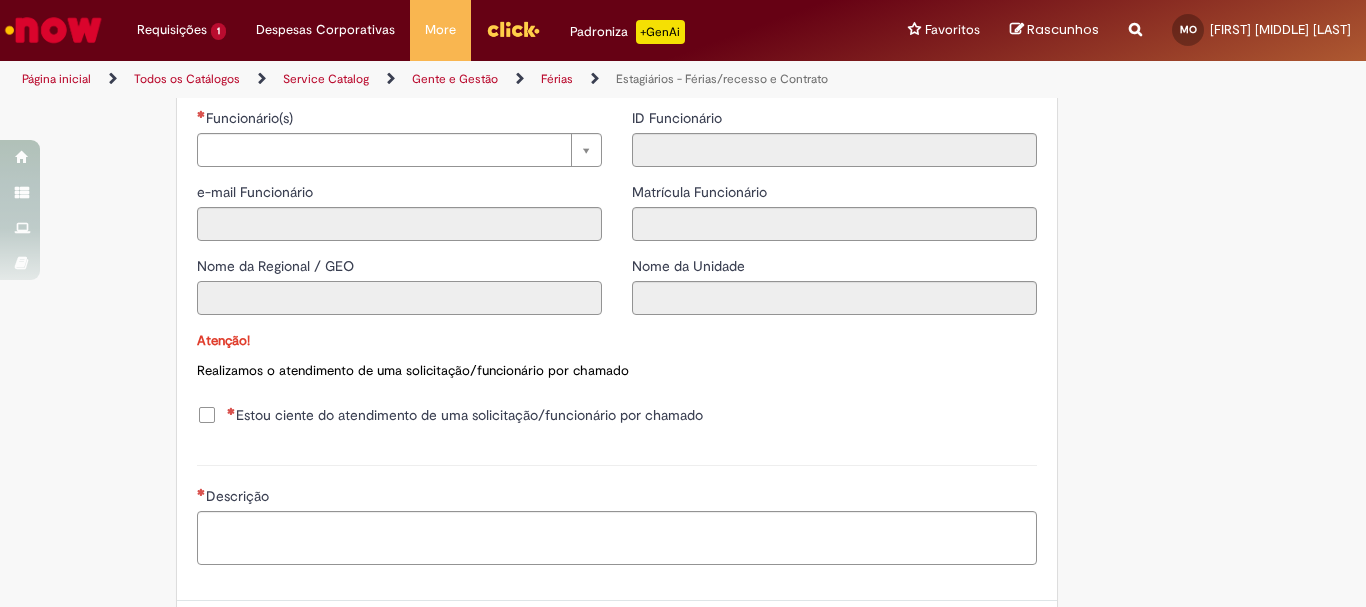 click on "Nome da Regional / GEO" at bounding box center (399, 298) 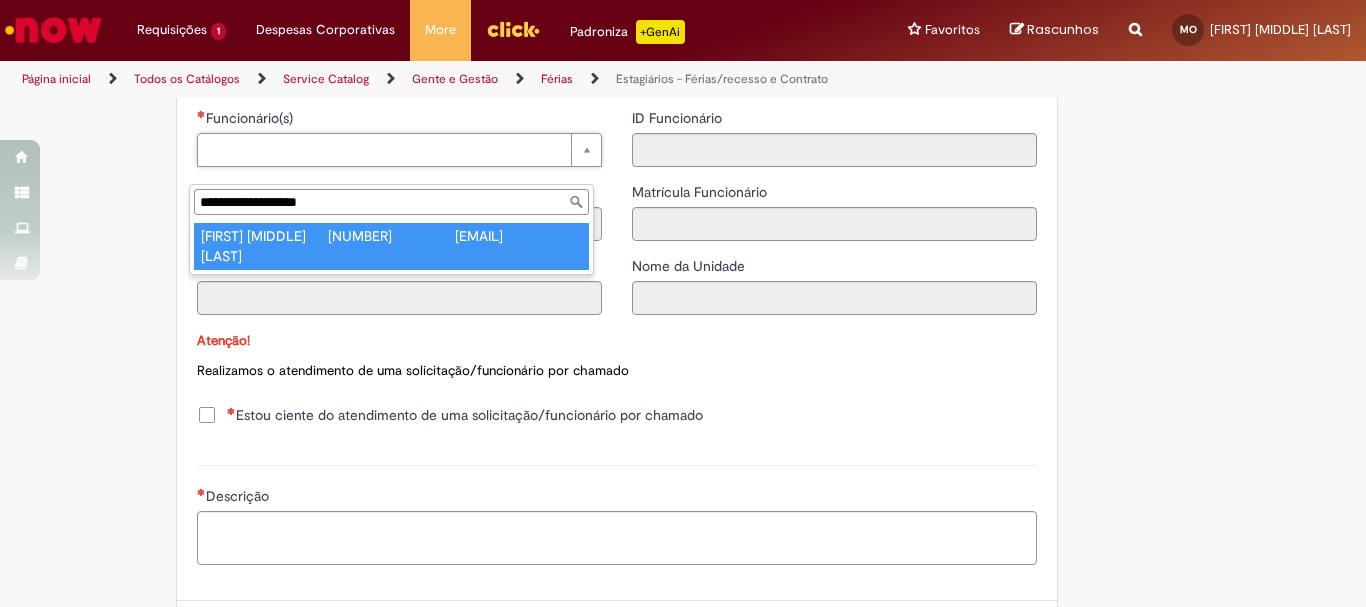 type on "**********" 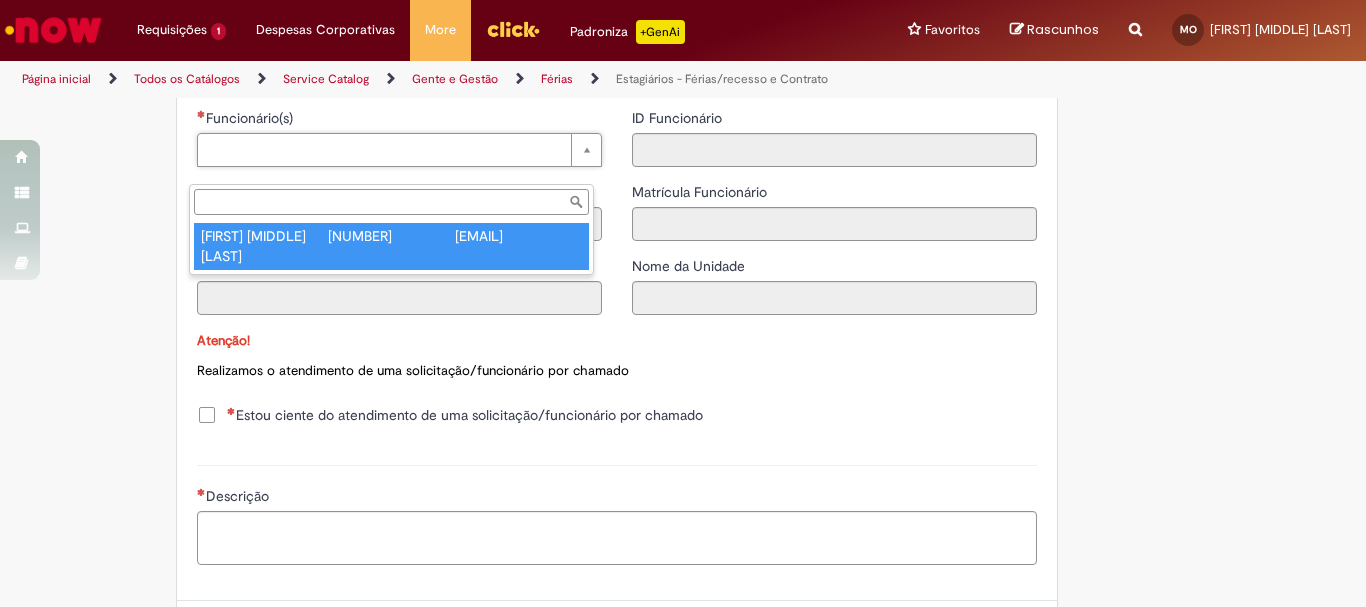 type on "**********" 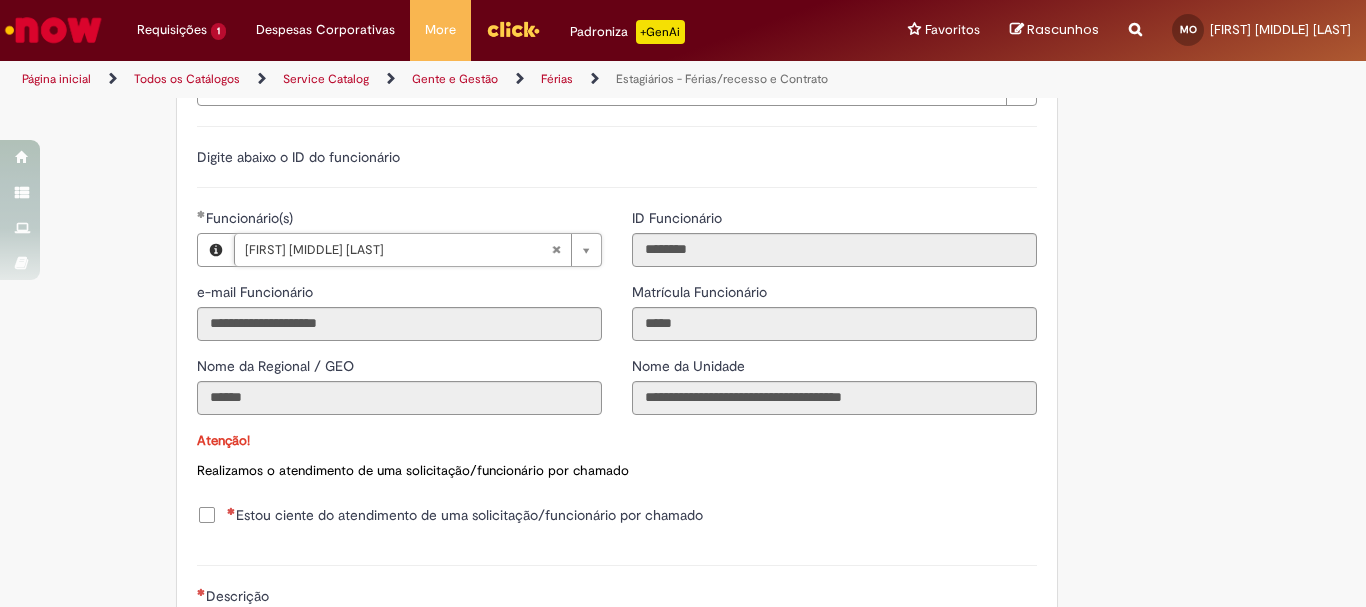 scroll, scrollTop: 1031, scrollLeft: 0, axis: vertical 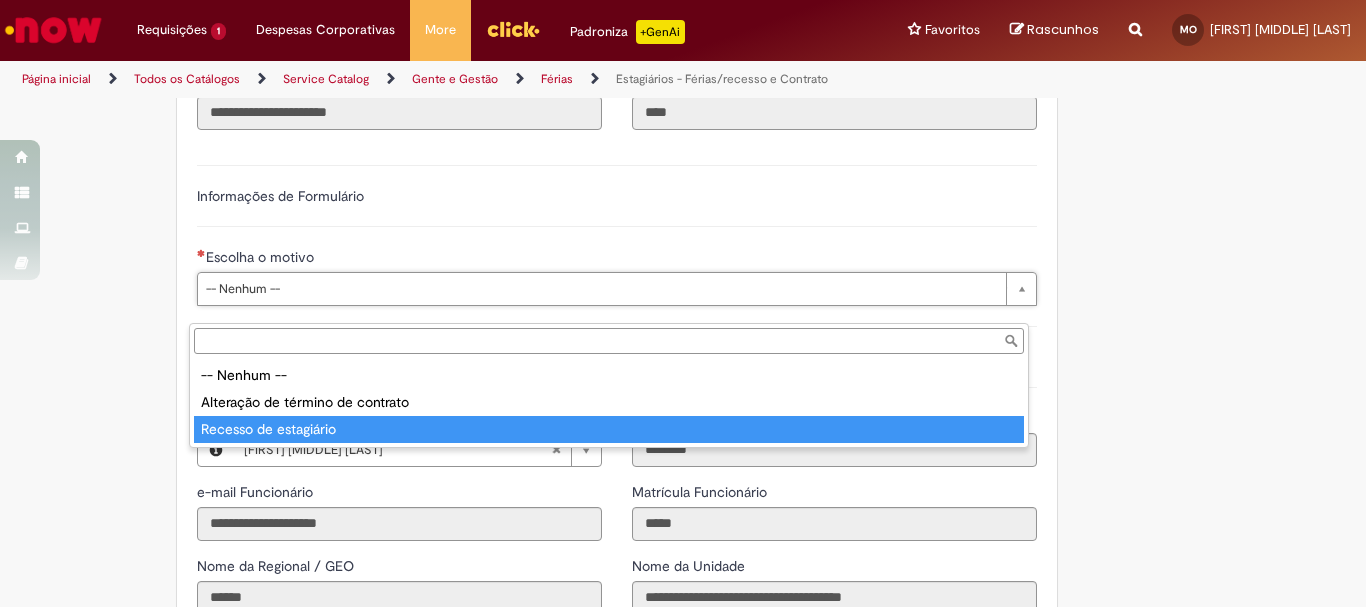 type on "**********" 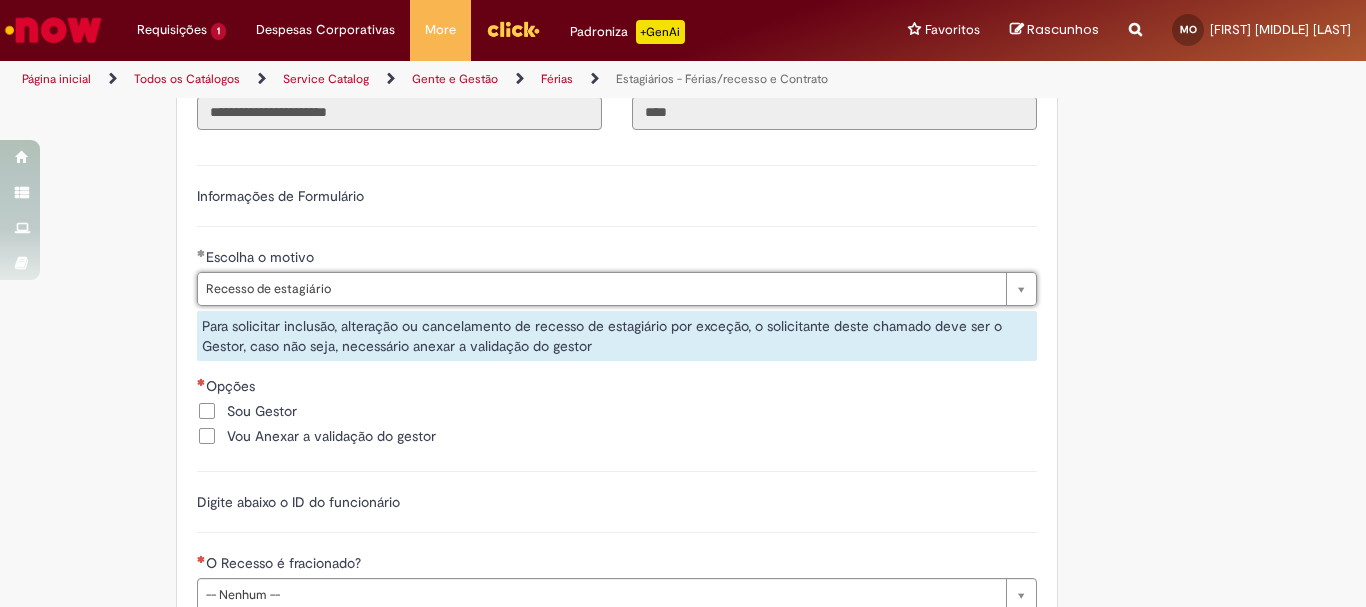 scroll, scrollTop: 1231, scrollLeft: 0, axis: vertical 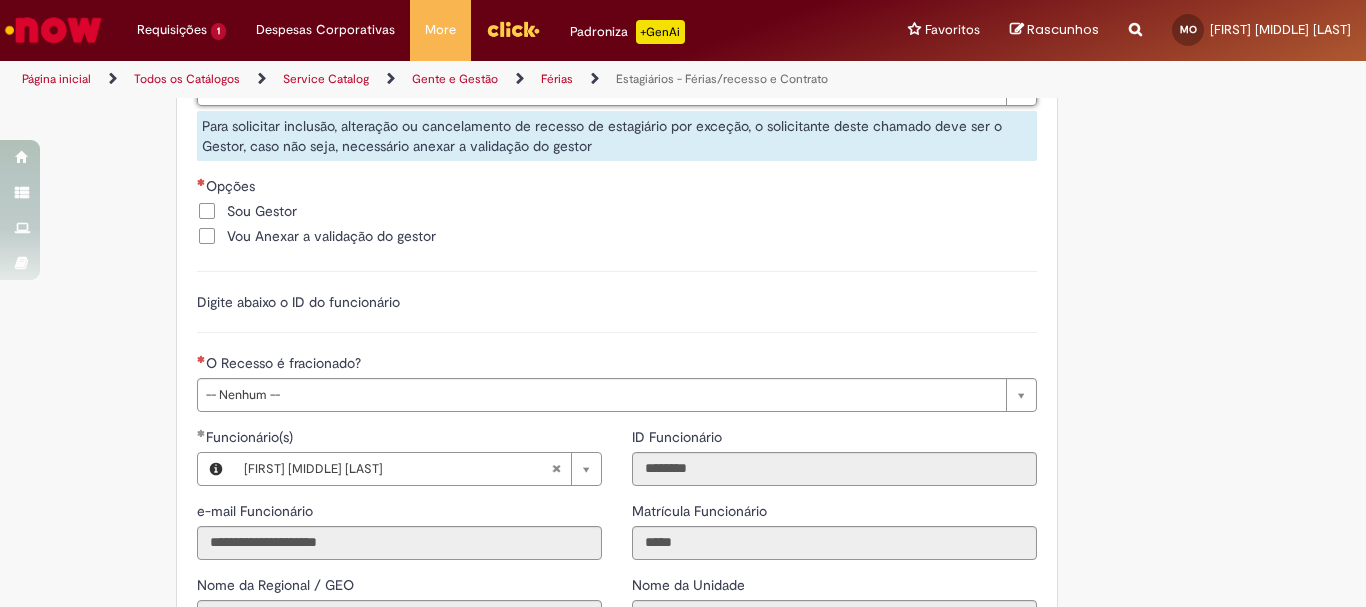 click on "Vou Anexar a validação do gestor" at bounding box center (331, 236) 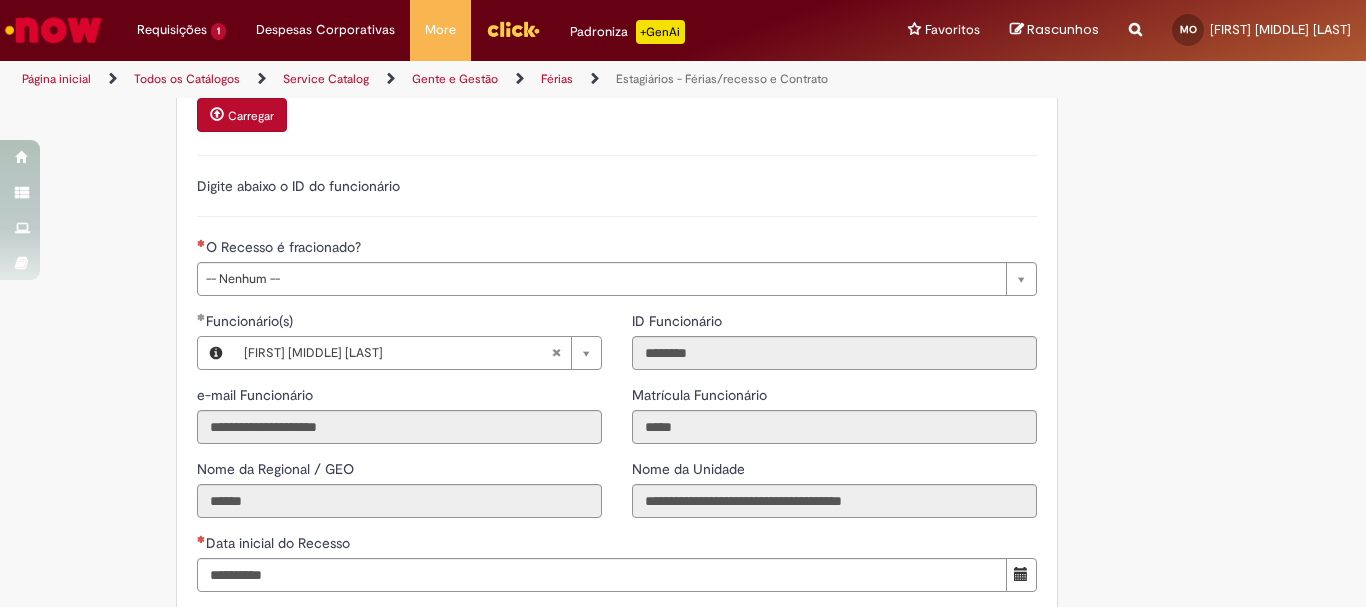 scroll, scrollTop: 1531, scrollLeft: 0, axis: vertical 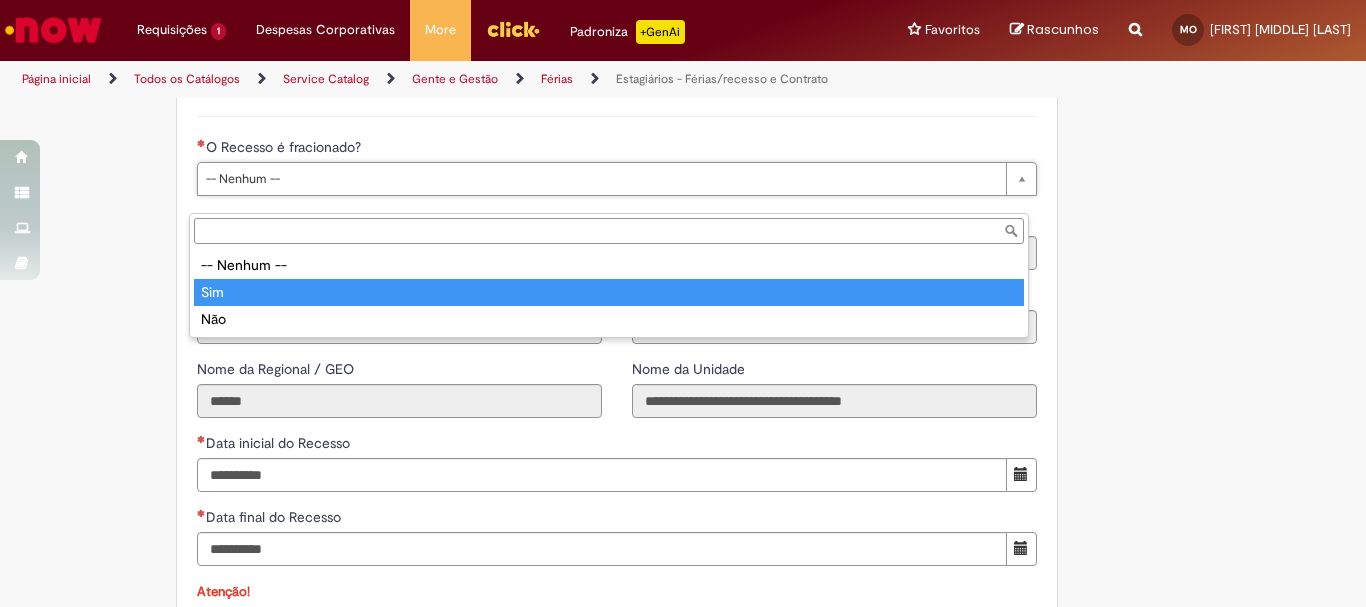 type on "***" 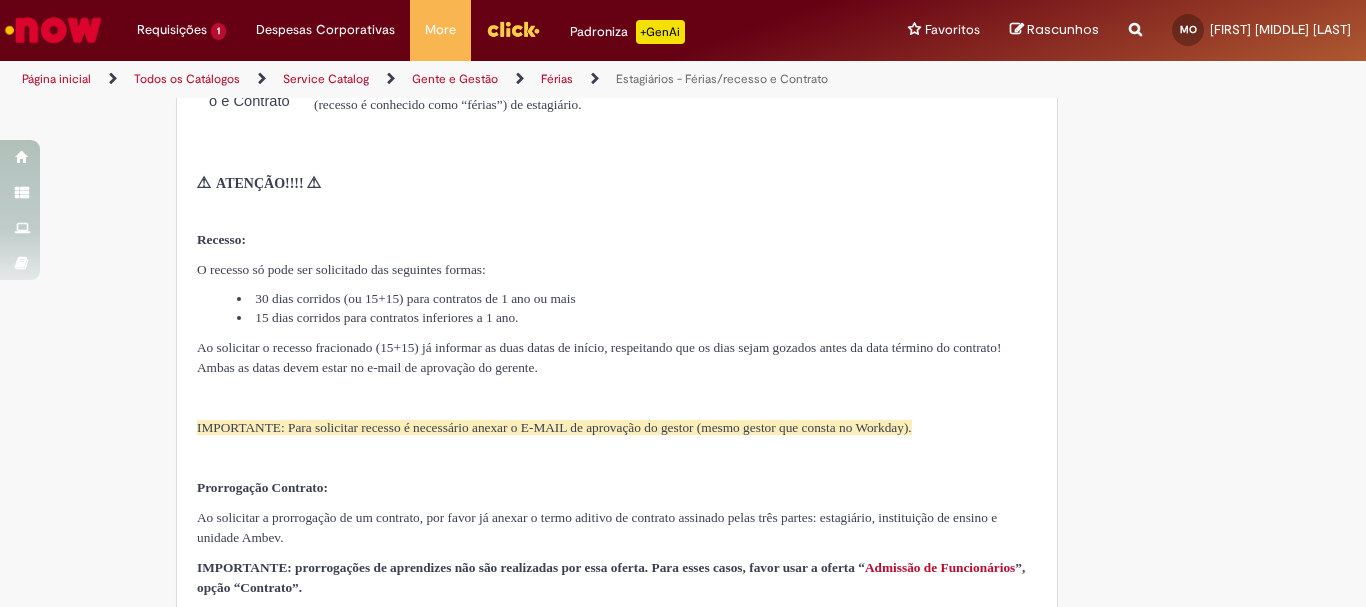 scroll, scrollTop: 331, scrollLeft: 0, axis: vertical 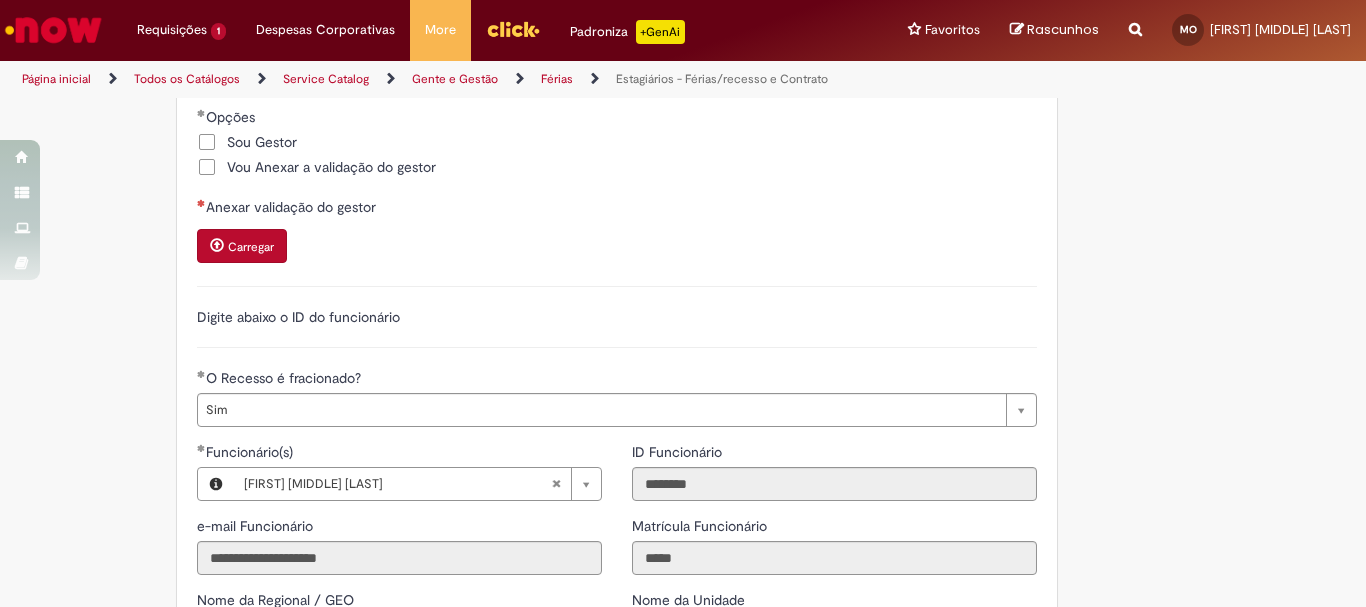 click on "Carregar" at bounding box center [251, 247] 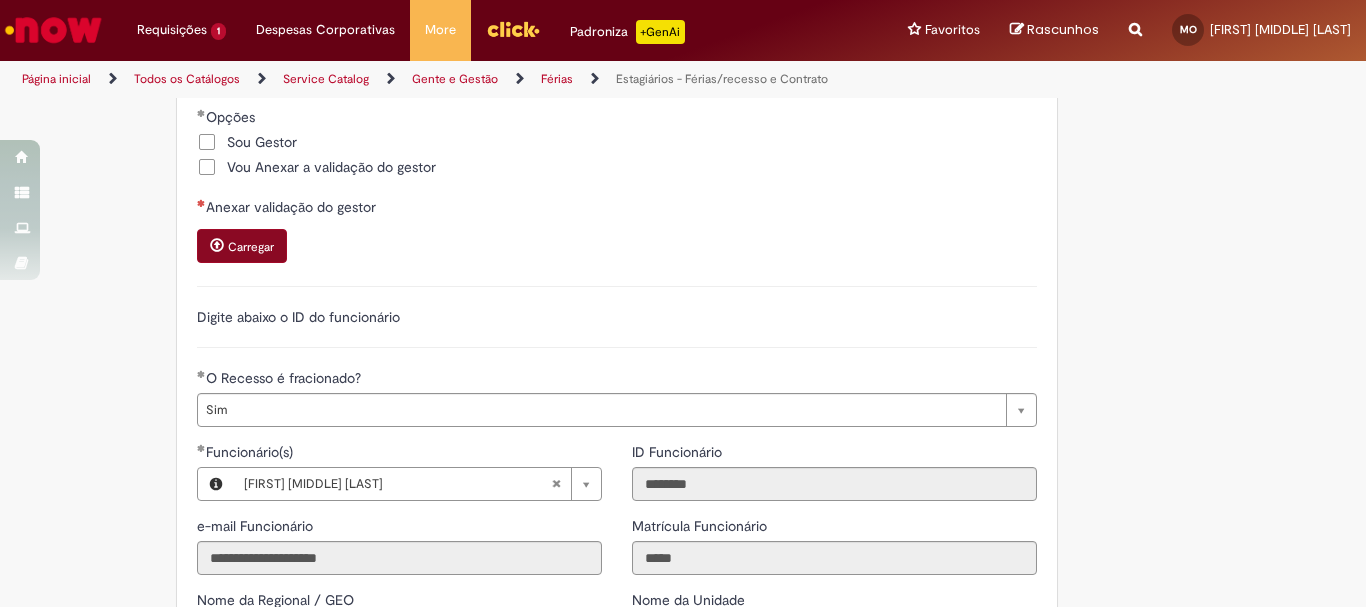 scroll, scrollTop: 1200, scrollLeft: 0, axis: vertical 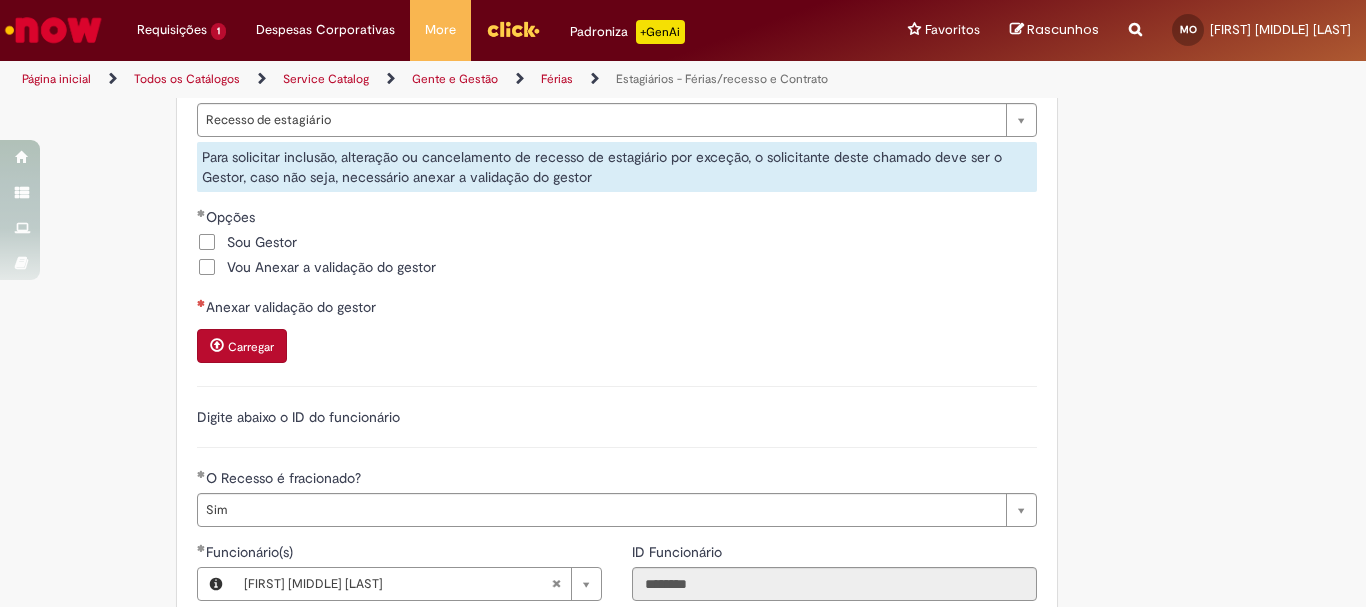 click on "Carregar" at bounding box center [242, 346] 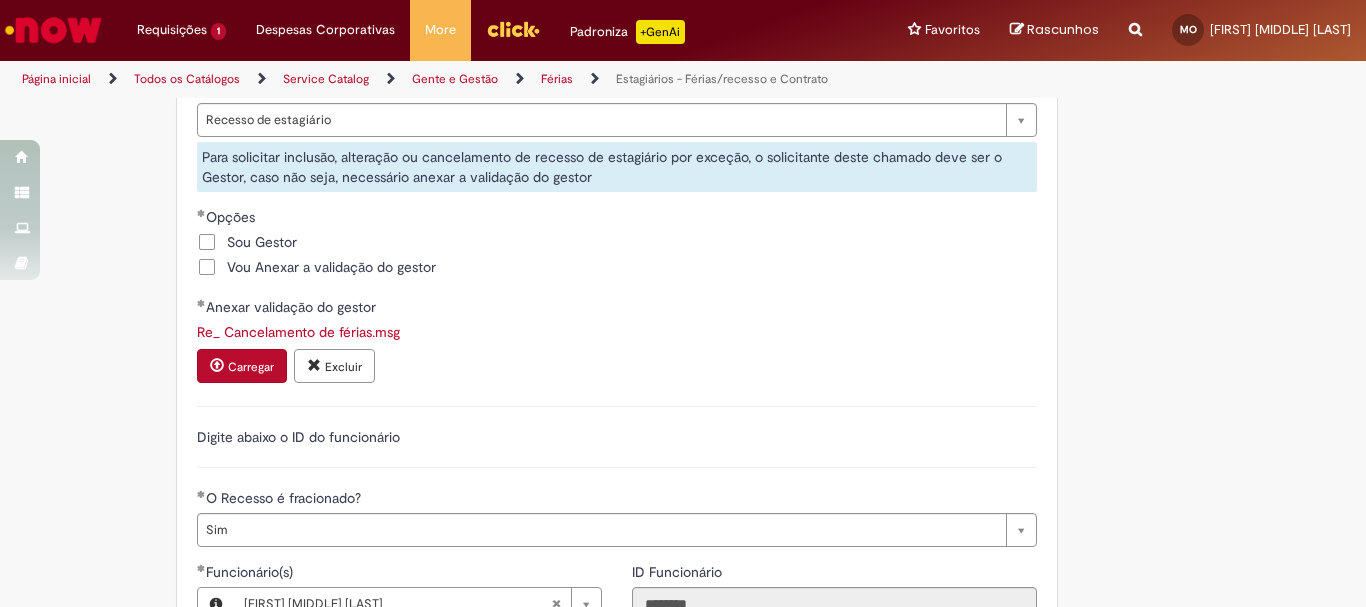 click on "Anexar validação do gestor" at bounding box center [617, 309] 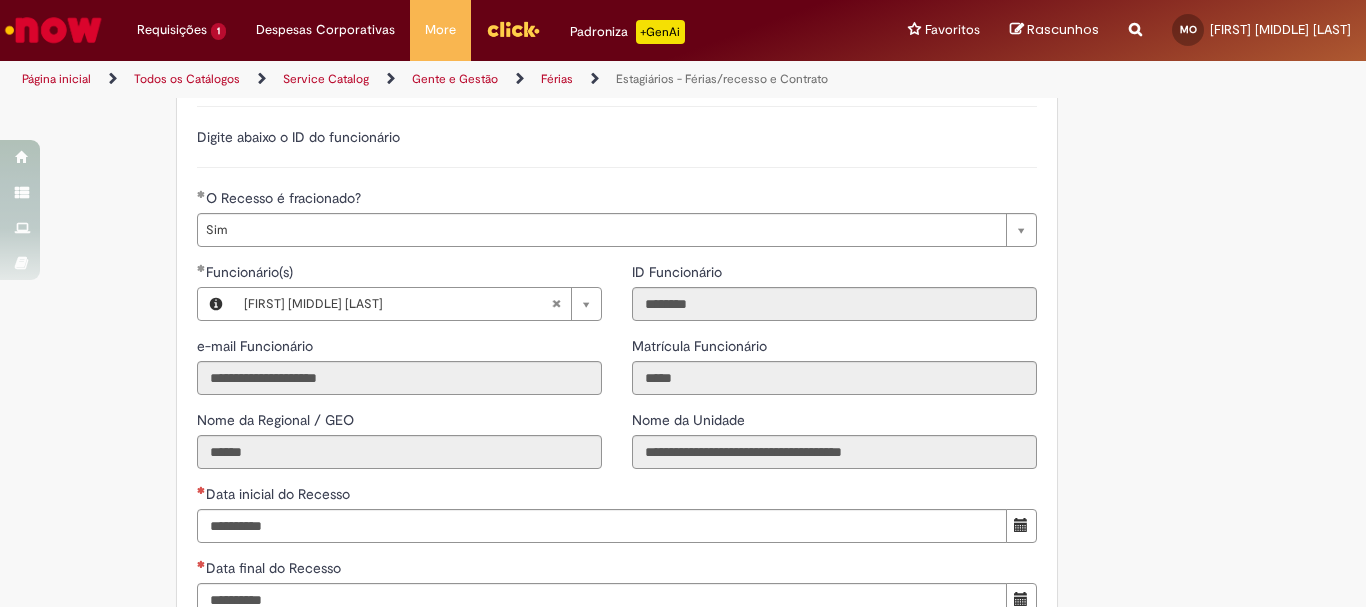 scroll, scrollTop: 1300, scrollLeft: 0, axis: vertical 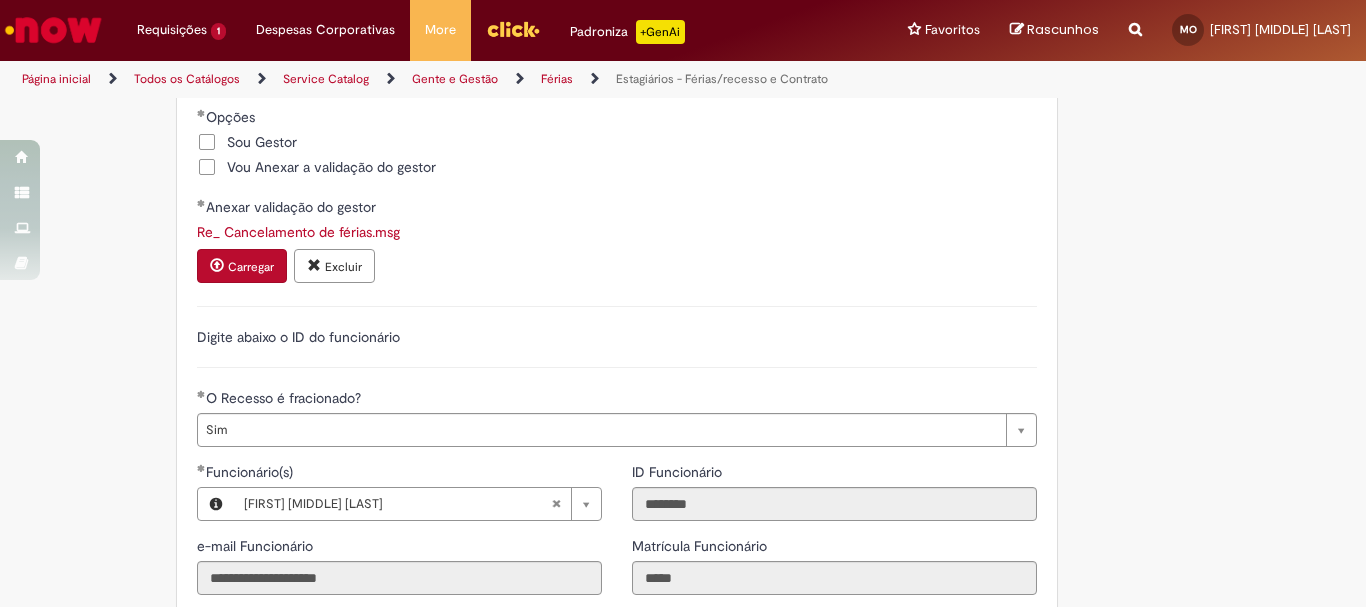 click on "Re_ Cancelamento de férias.msg
Carregar
Excluir" at bounding box center [617, 254] 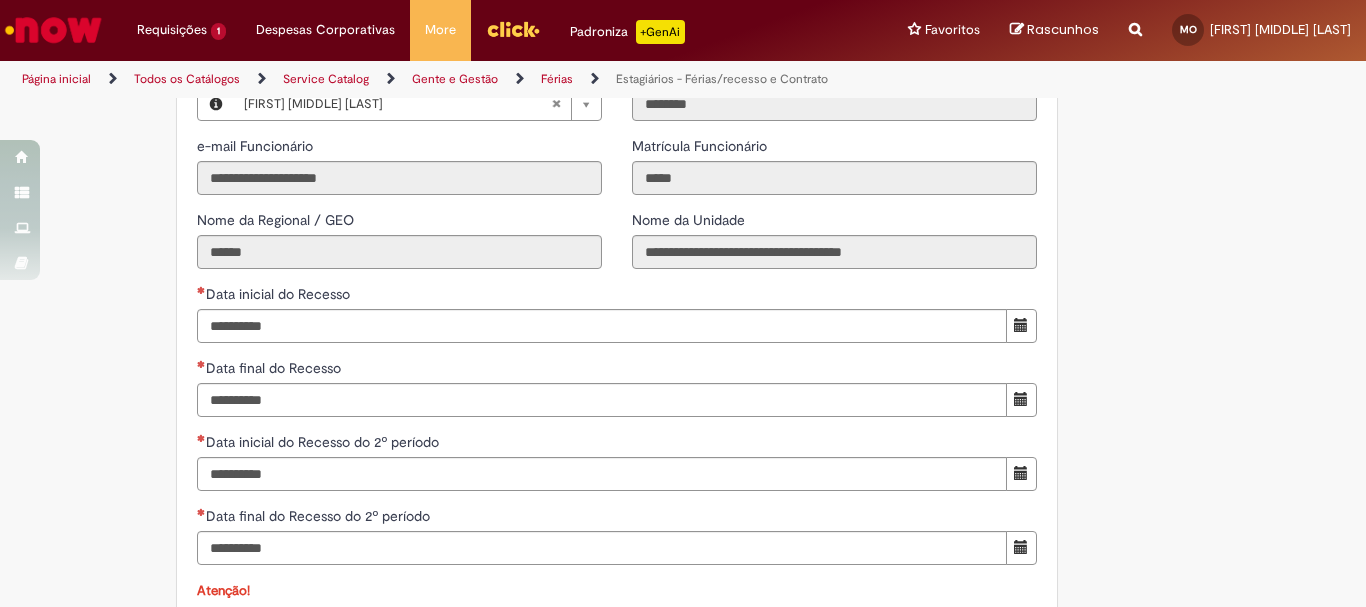 scroll, scrollTop: 1900, scrollLeft: 0, axis: vertical 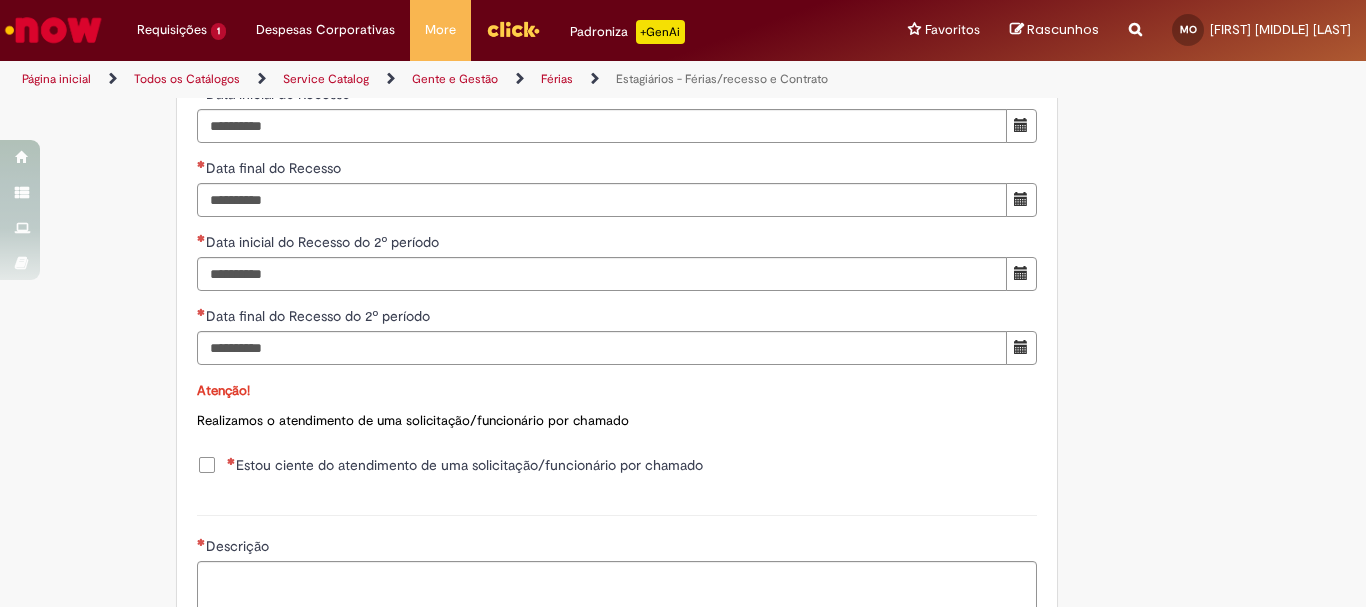 click on "Estou ciente do atendimento de uma solicitação/funcionário por chamado" at bounding box center (465, 465) 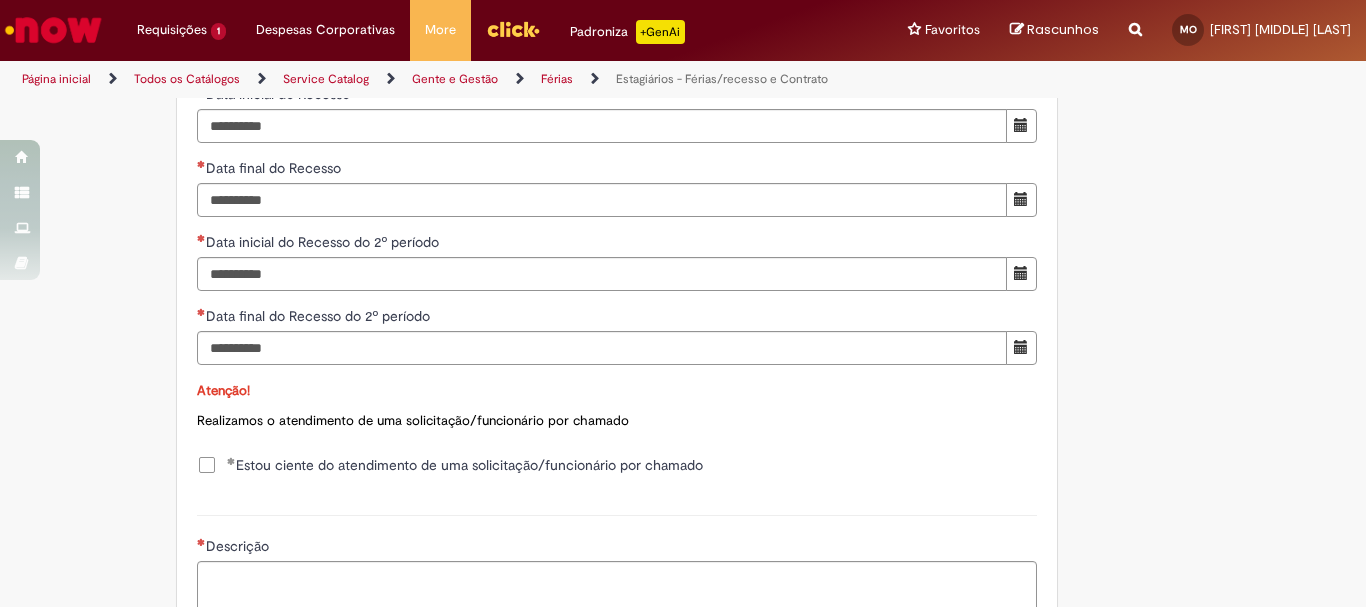 scroll, scrollTop: 1700, scrollLeft: 0, axis: vertical 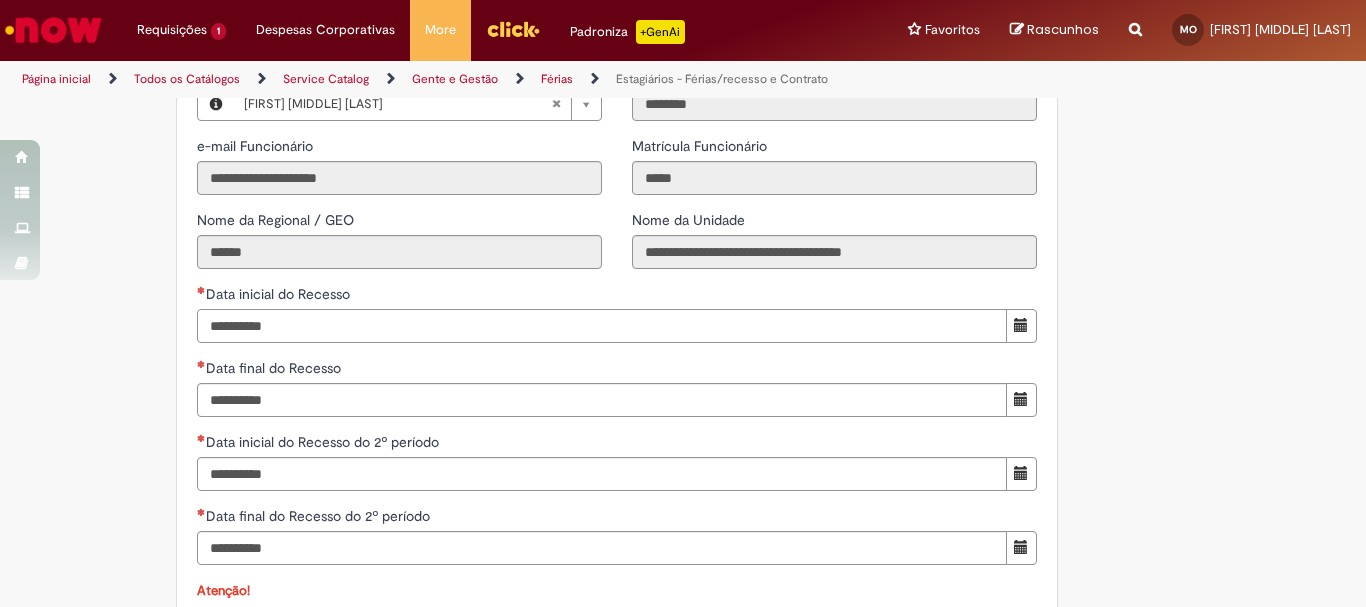 click on "Data inicial do Recesso" at bounding box center [602, 326] 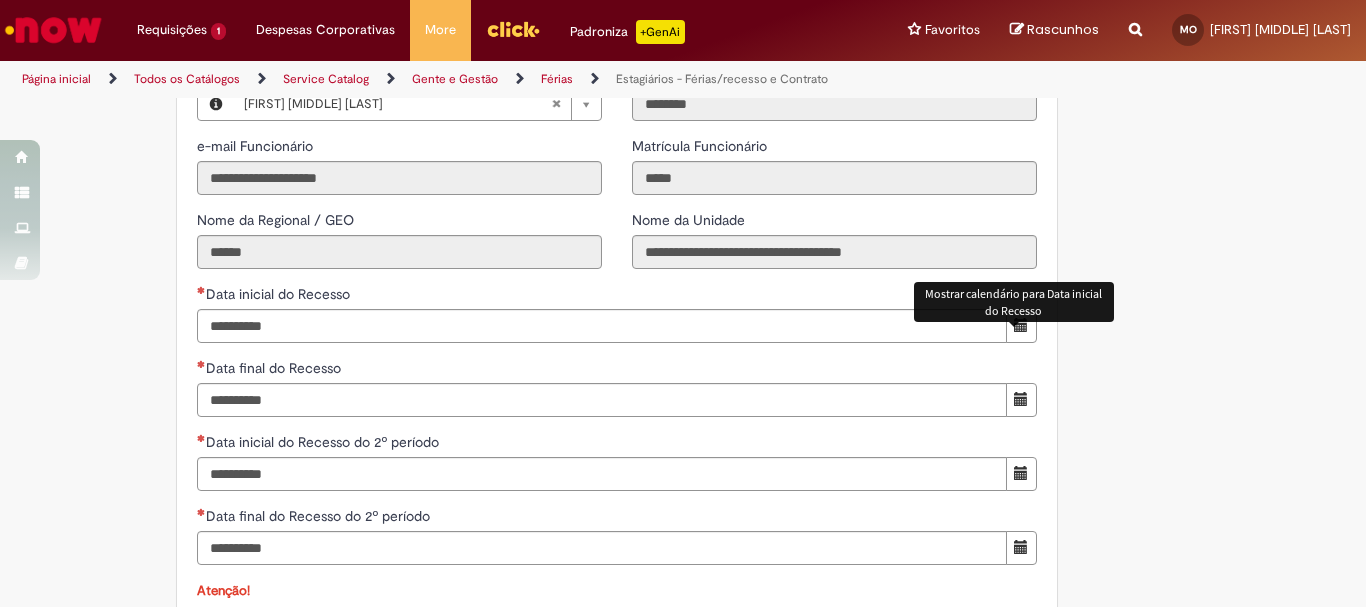 click at bounding box center (1021, 325) 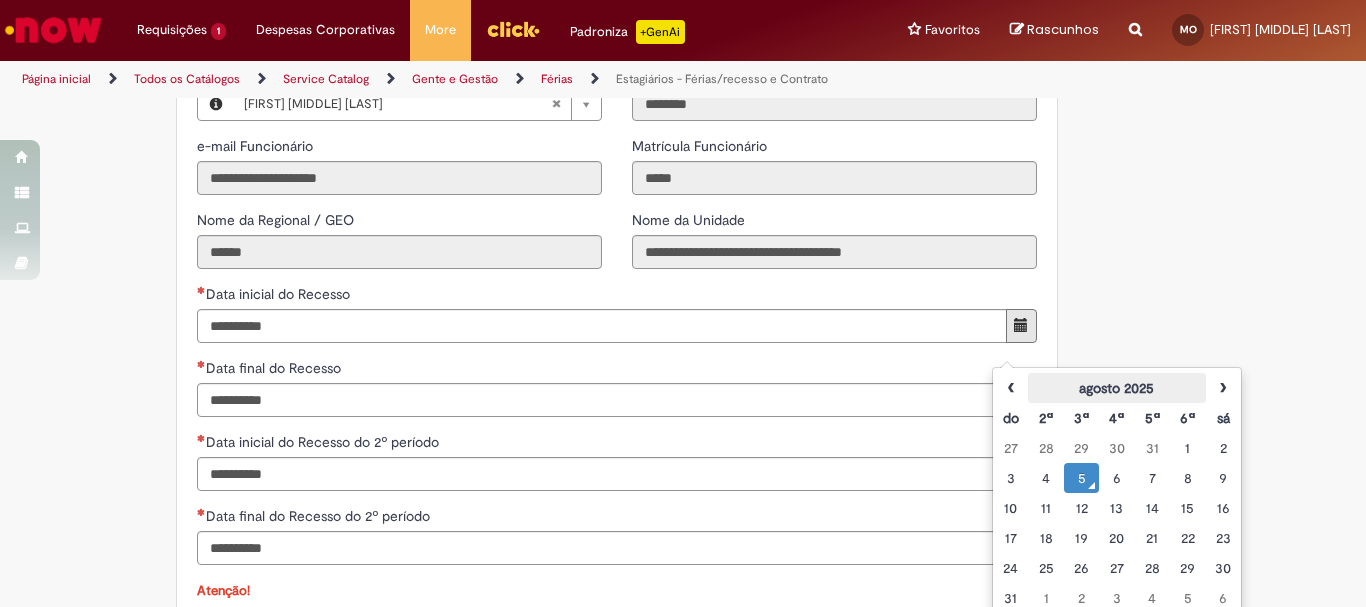 click on "agosto 2025" at bounding box center (1116, 388) 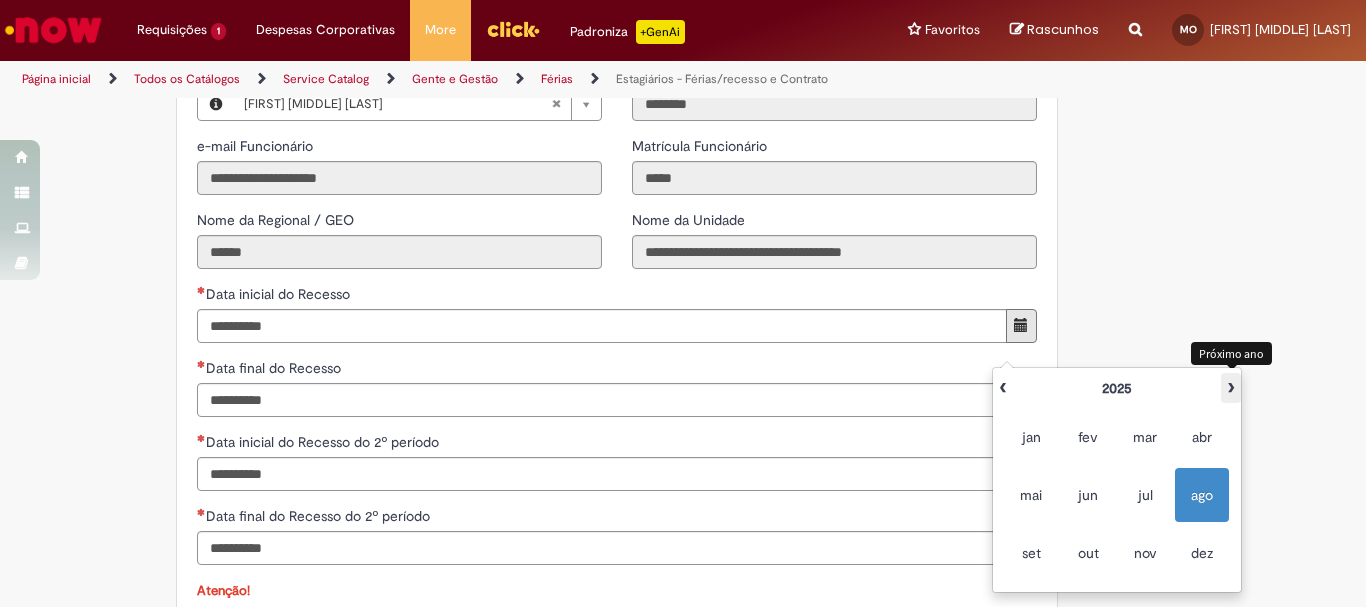 click on "›" at bounding box center (1231, 388) 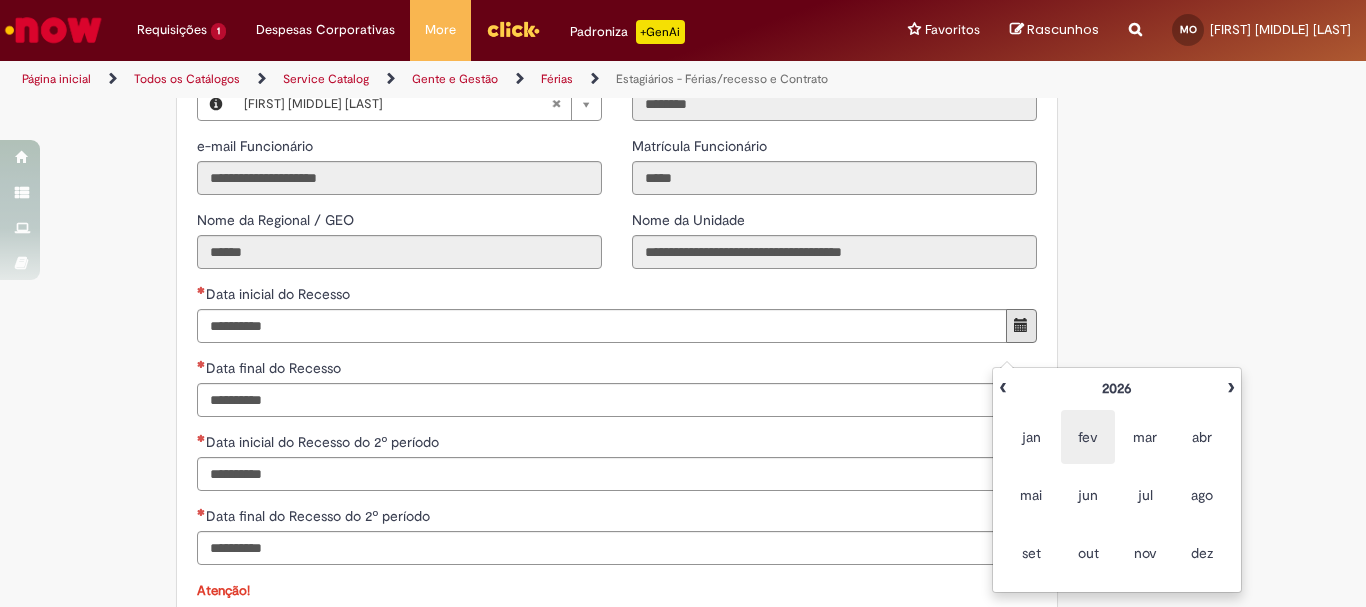 click on "fev" at bounding box center (1088, 437) 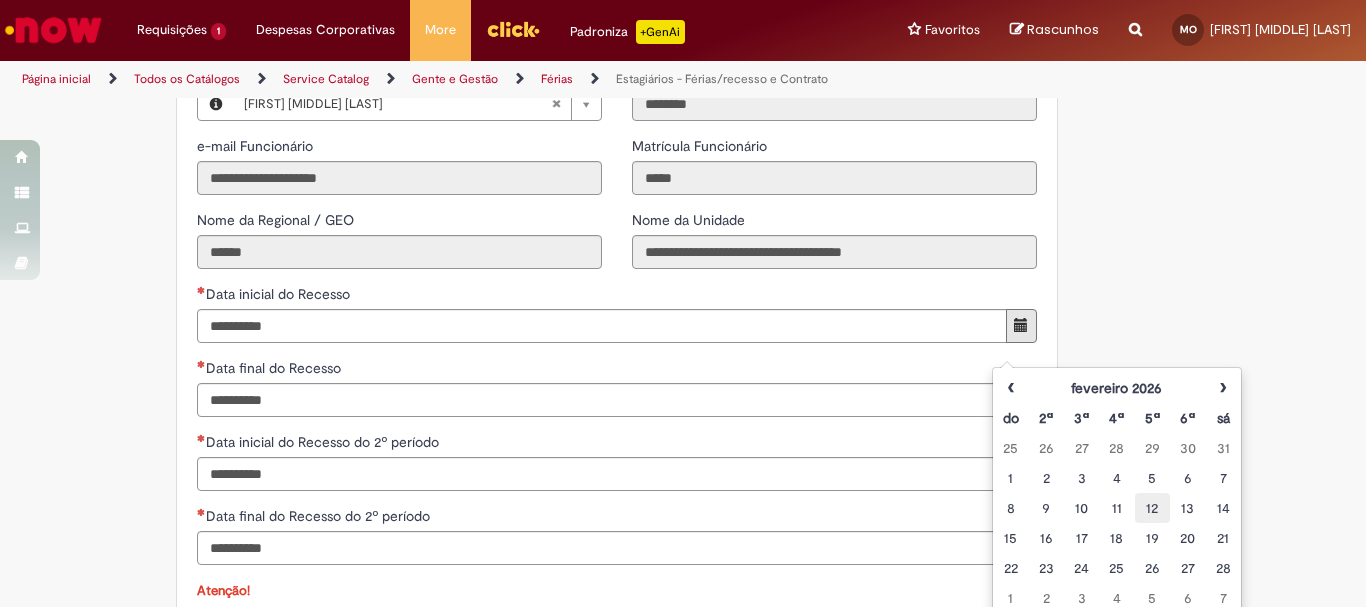 click on "12" at bounding box center (1152, 508) 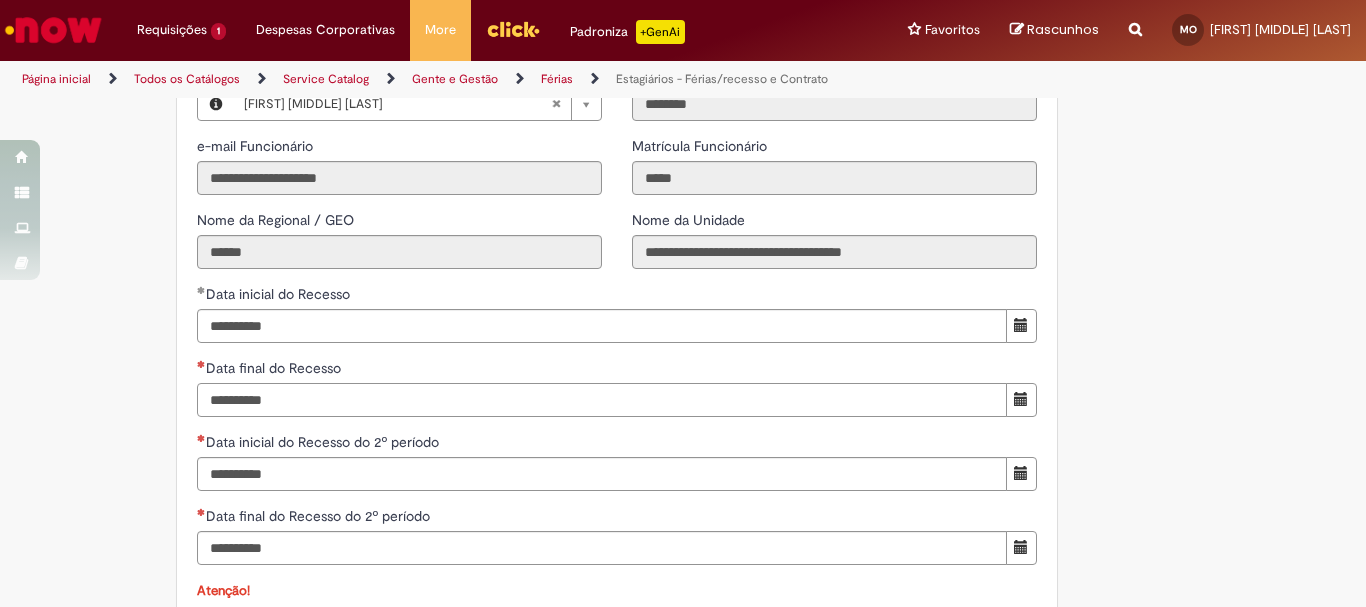 click on "Data final do Recesso" at bounding box center [602, 400] 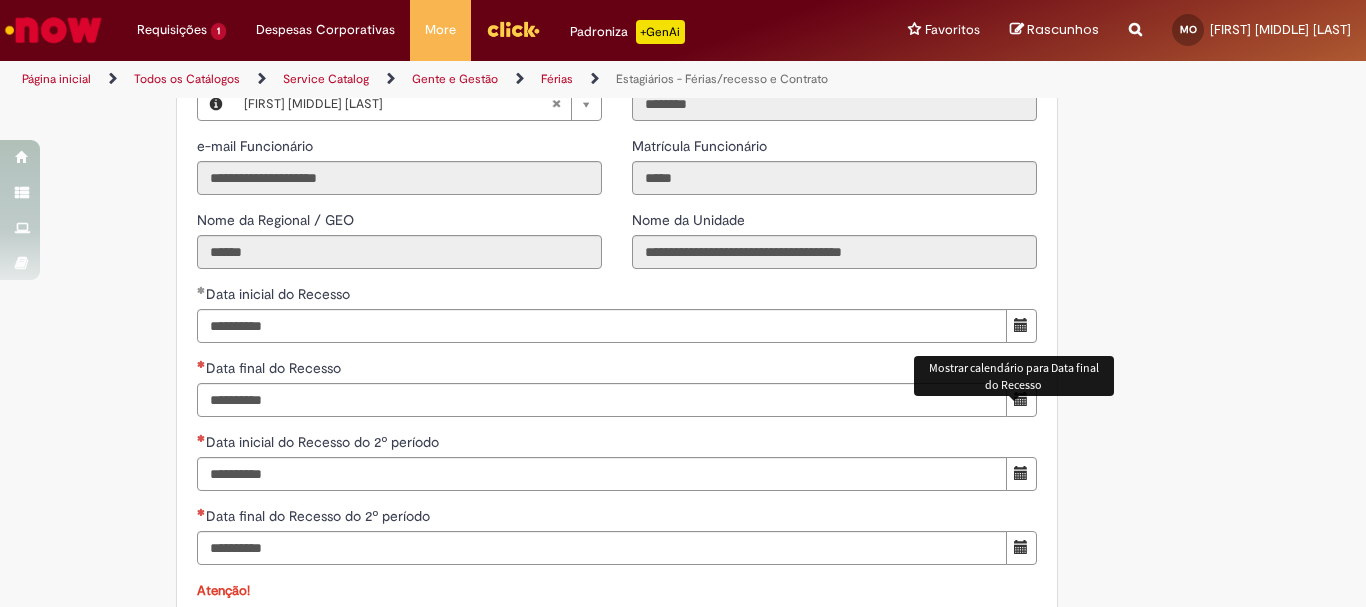 click at bounding box center (1021, 400) 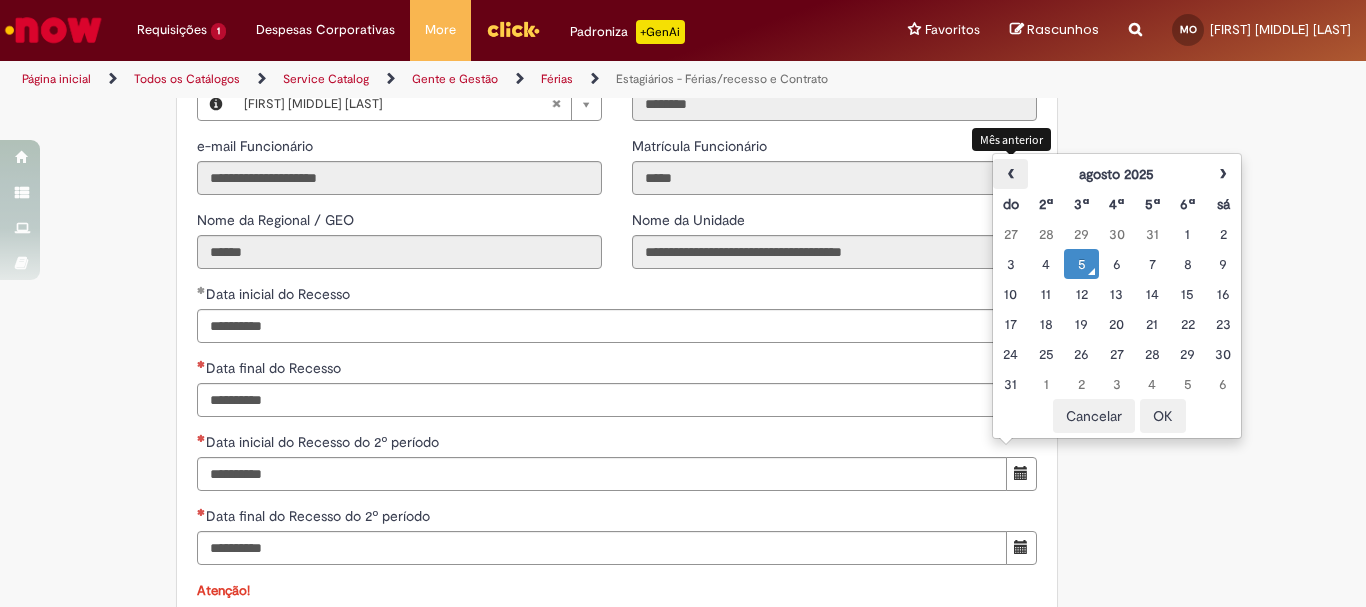 click on "‹" at bounding box center [1010, 174] 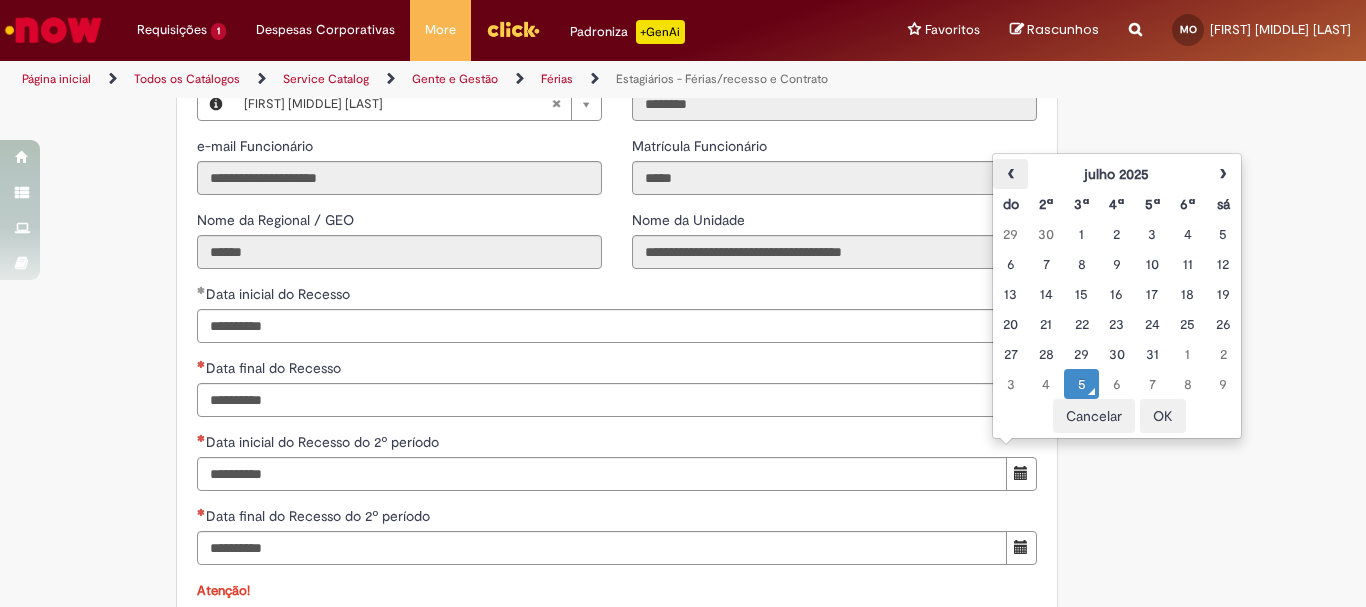 click on "‹" at bounding box center (1010, 174) 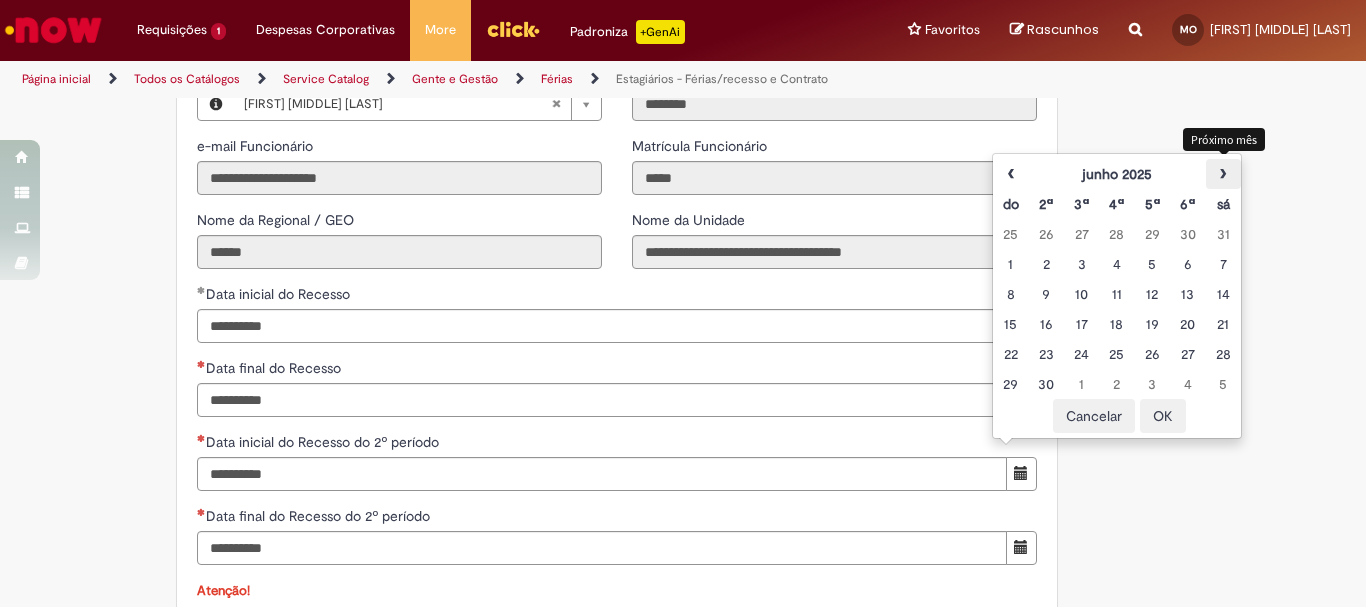 click on "›" at bounding box center (1223, 174) 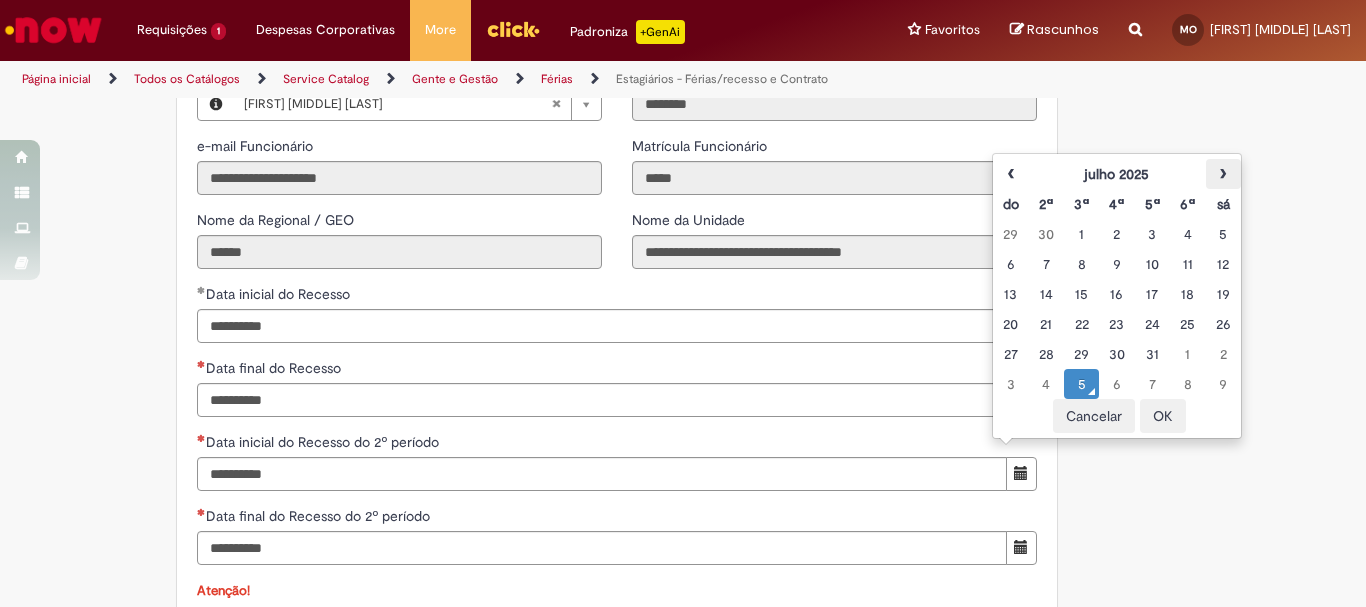 click on "›" at bounding box center (1223, 174) 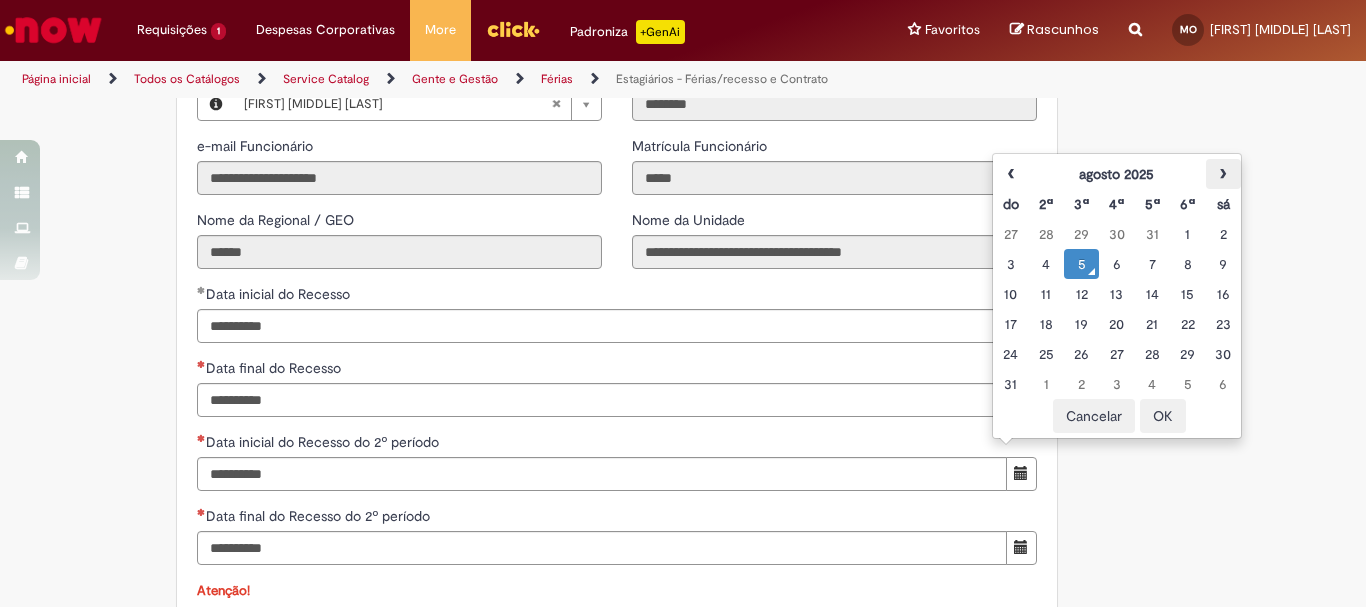 click on "›" at bounding box center [1223, 174] 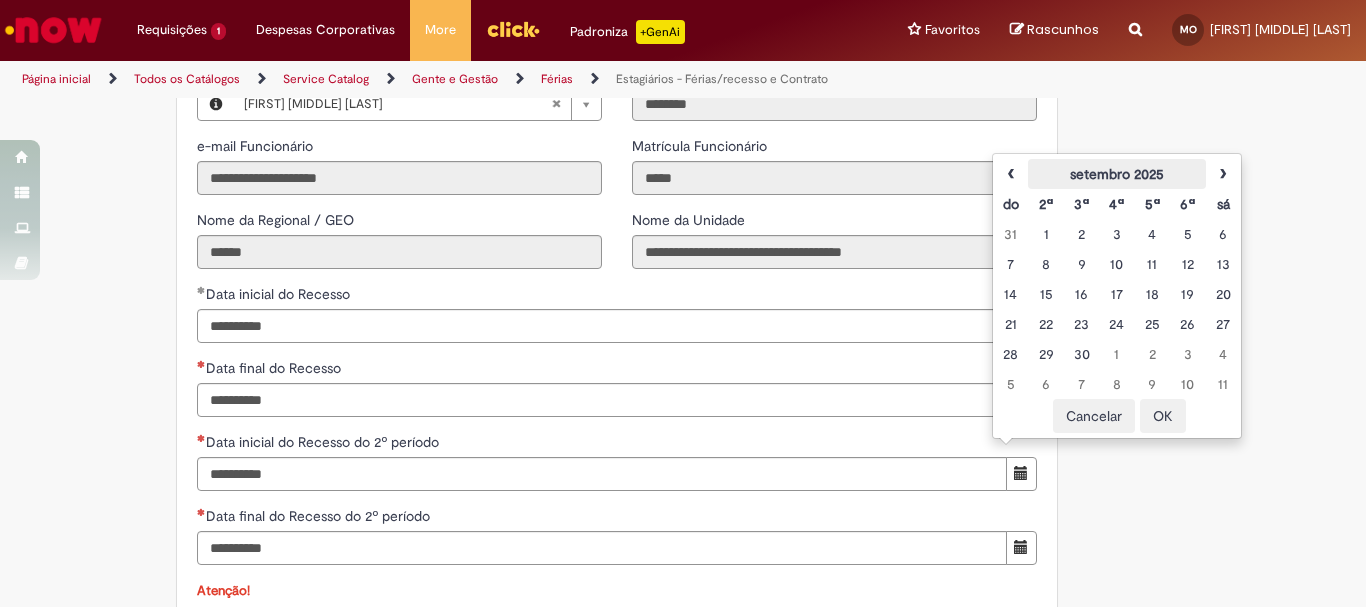 click on "setembro 2025" at bounding box center (1116, 174) 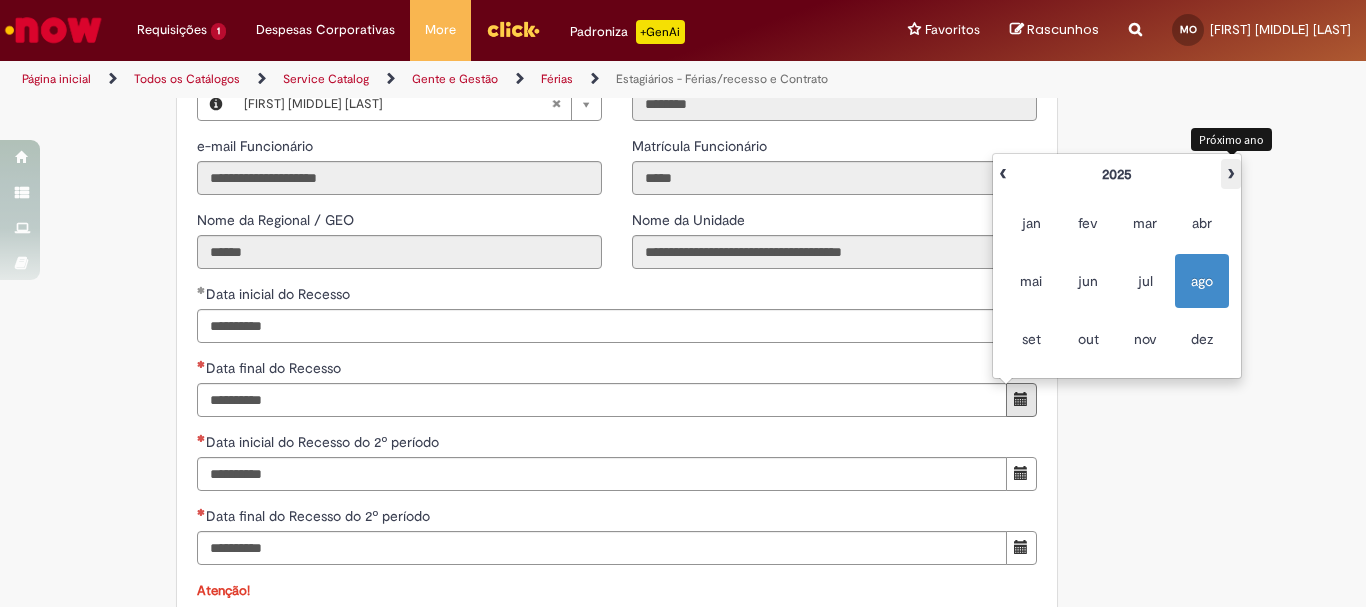 click on "›" at bounding box center [1231, 174] 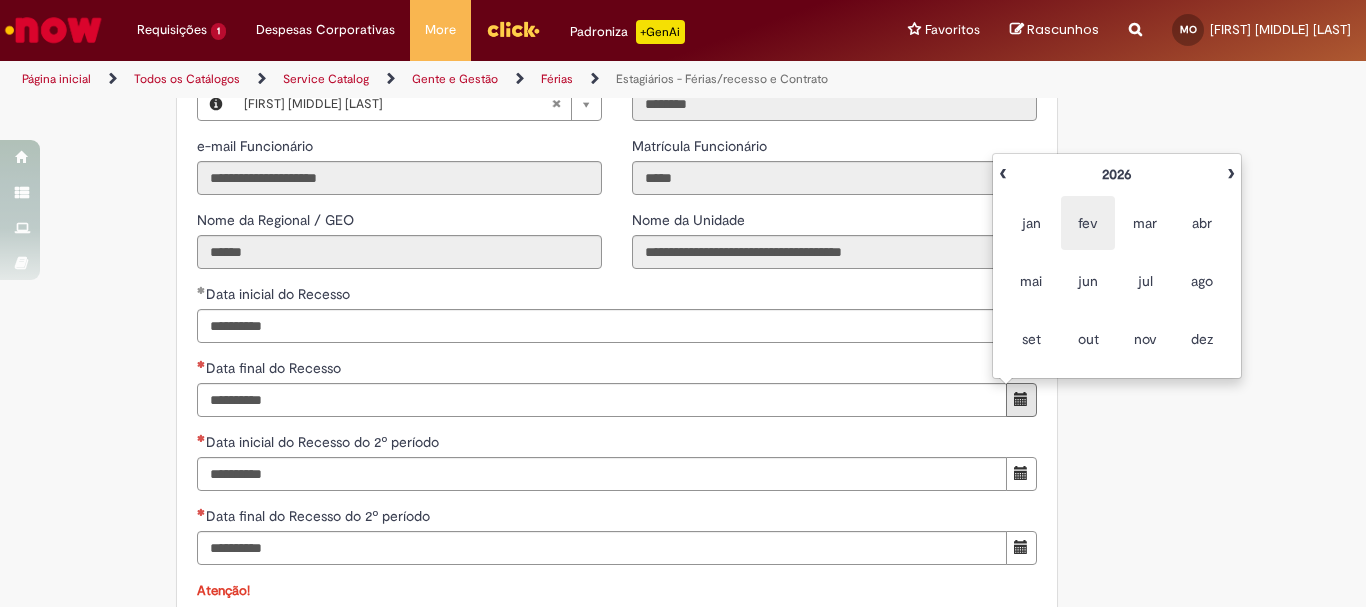 click on "fev" at bounding box center (1088, 223) 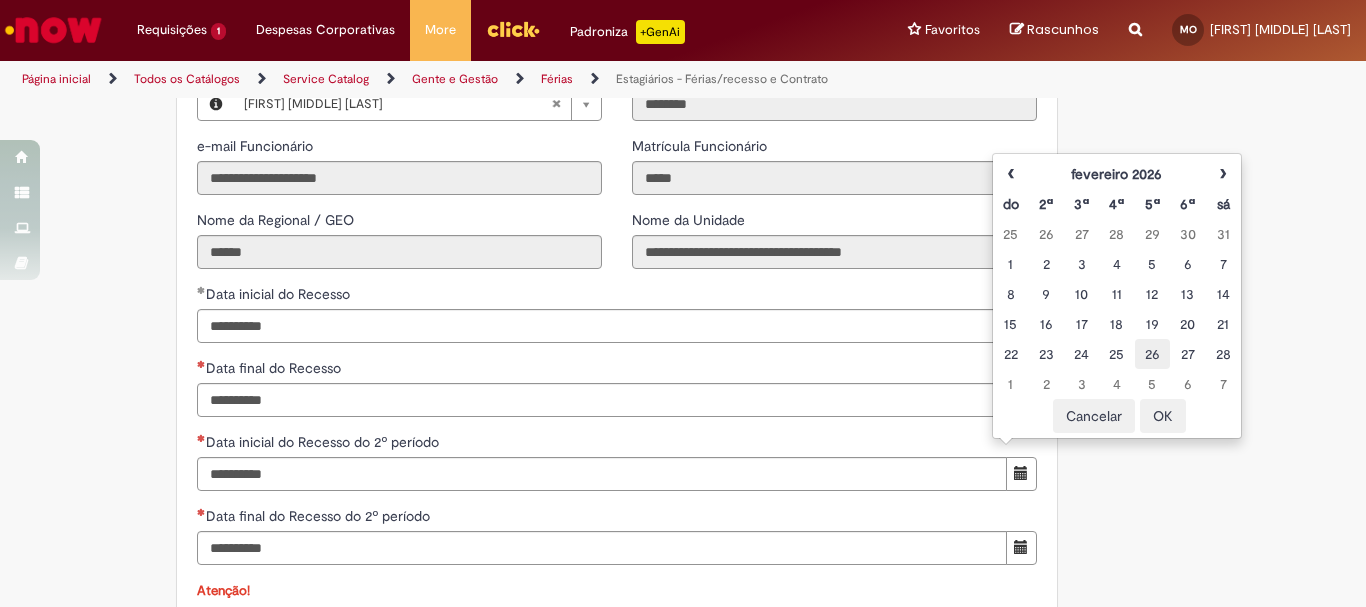 click on "26" at bounding box center [1152, 354] 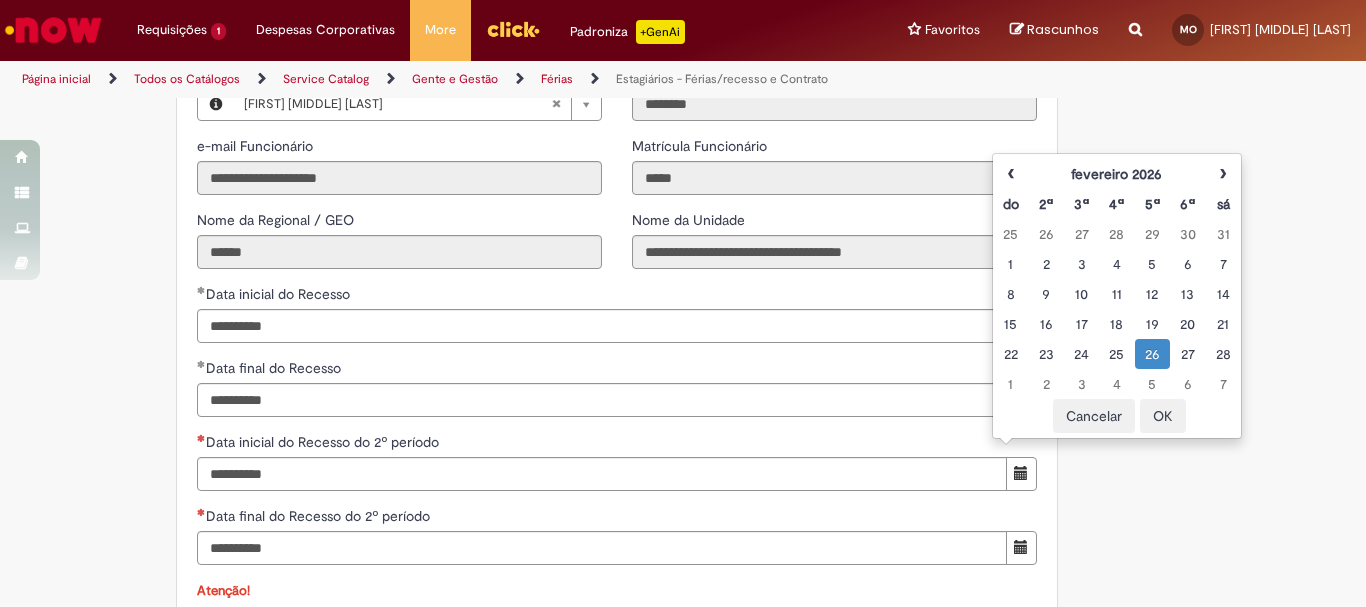 click on "OK" at bounding box center [1163, 416] 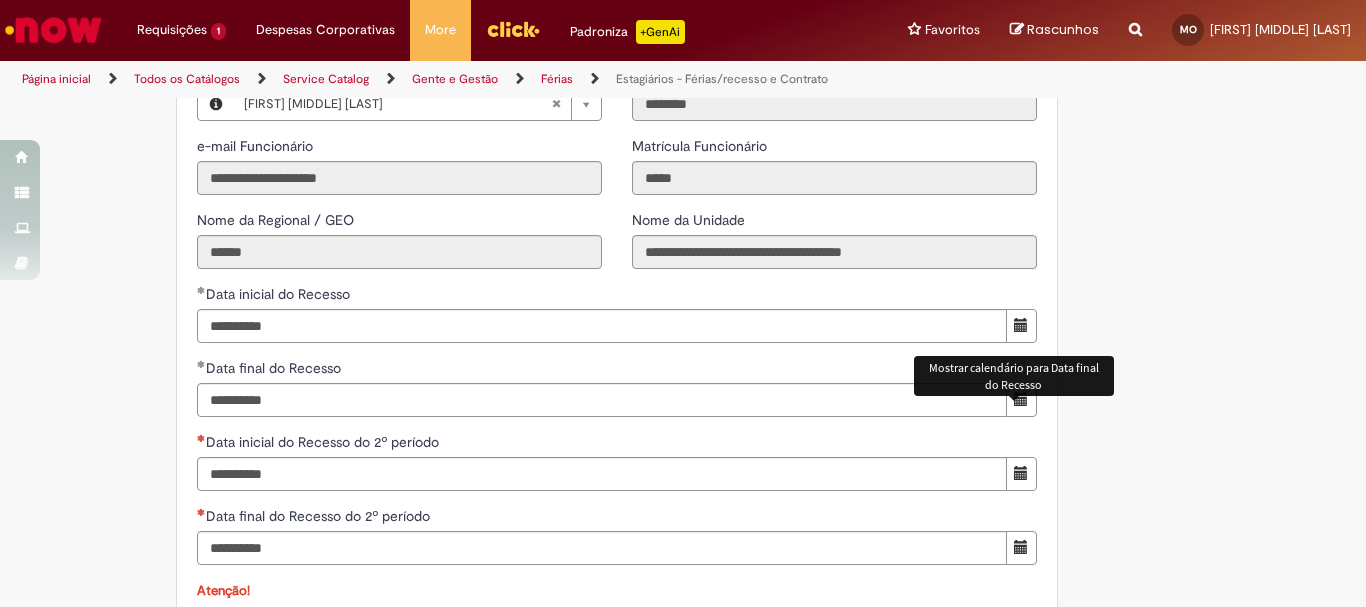 scroll, scrollTop: 1900, scrollLeft: 0, axis: vertical 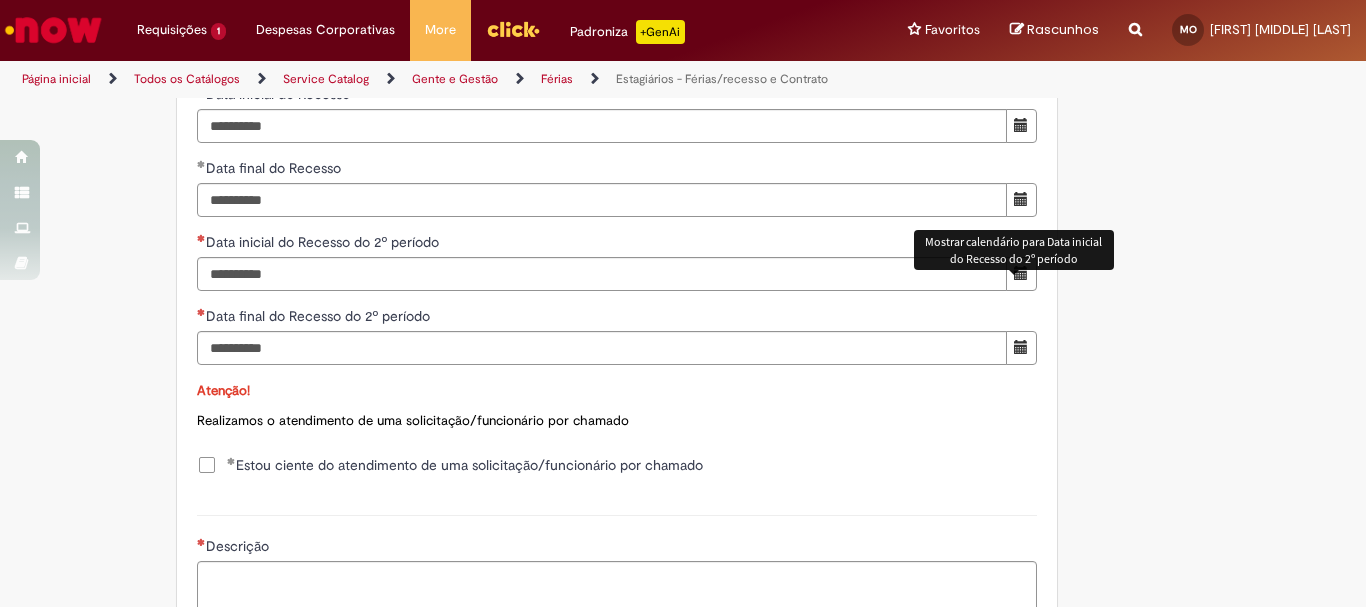 click at bounding box center (1021, 274) 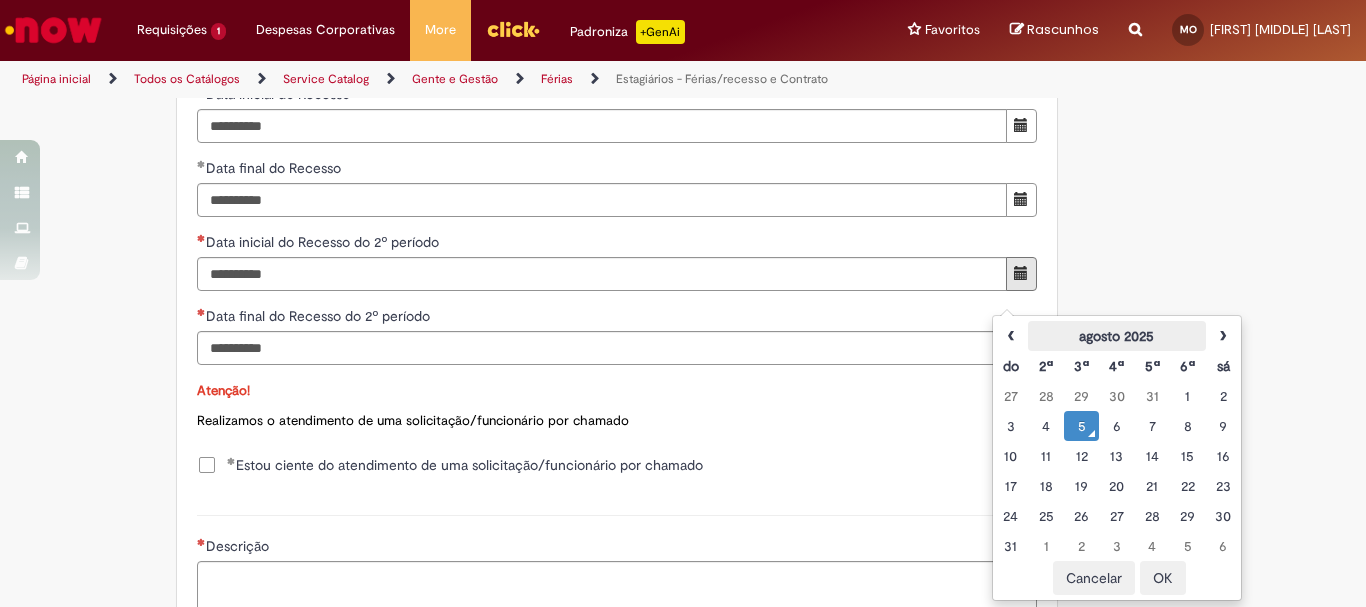 click on "agosto 2025" at bounding box center (1116, 336) 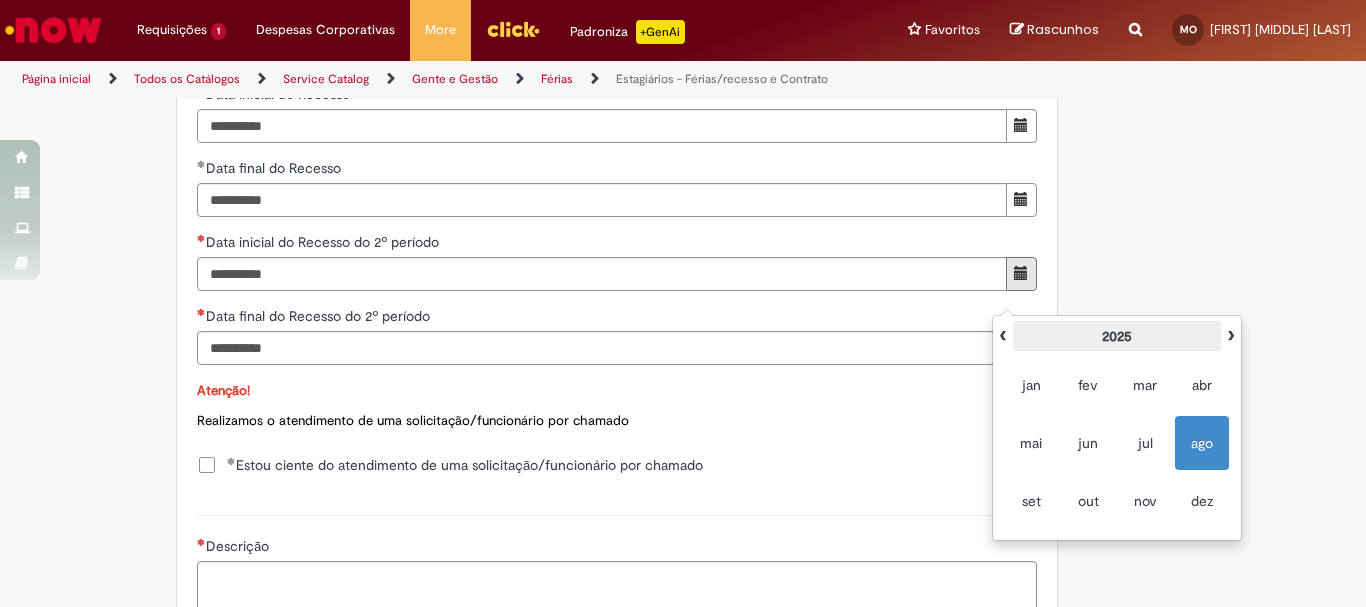 click on "2025" at bounding box center [1117, 336] 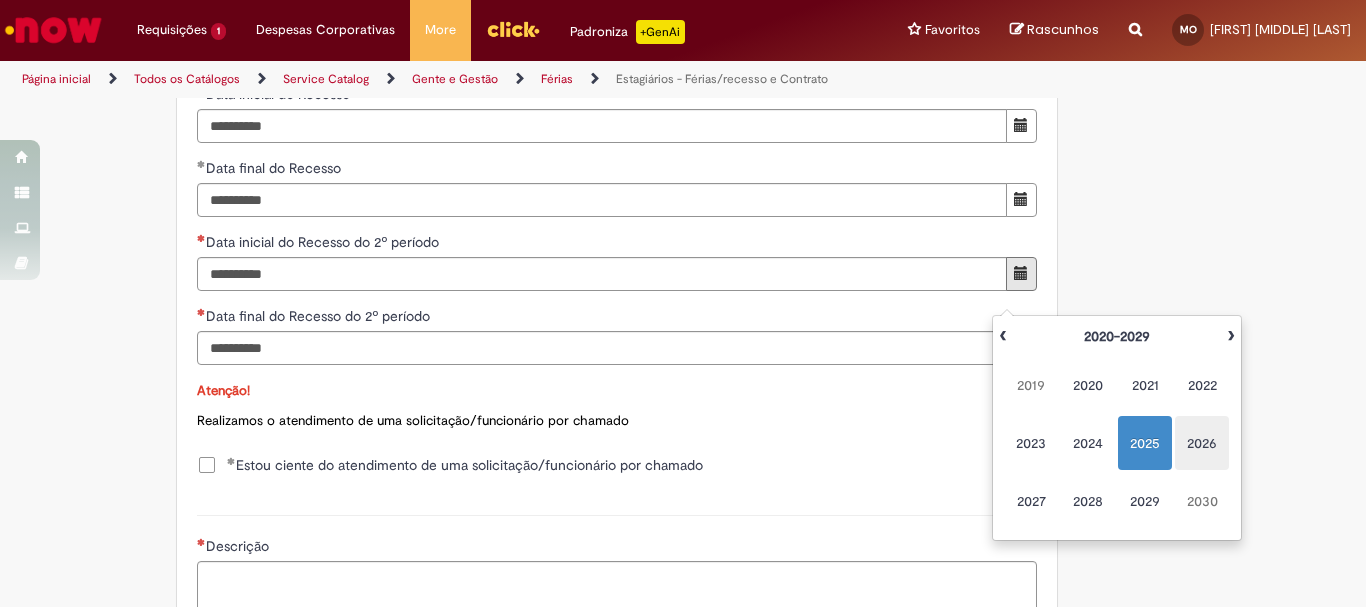 click on "2026" at bounding box center (1202, 443) 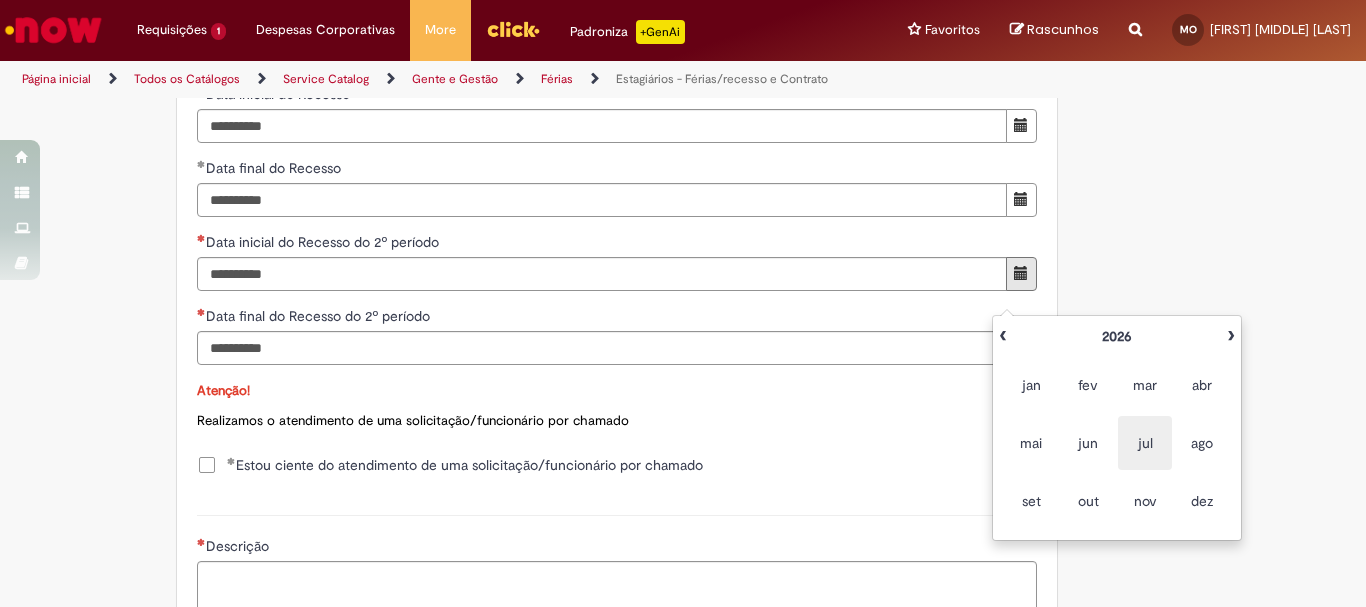 click on "jul" at bounding box center [1145, 443] 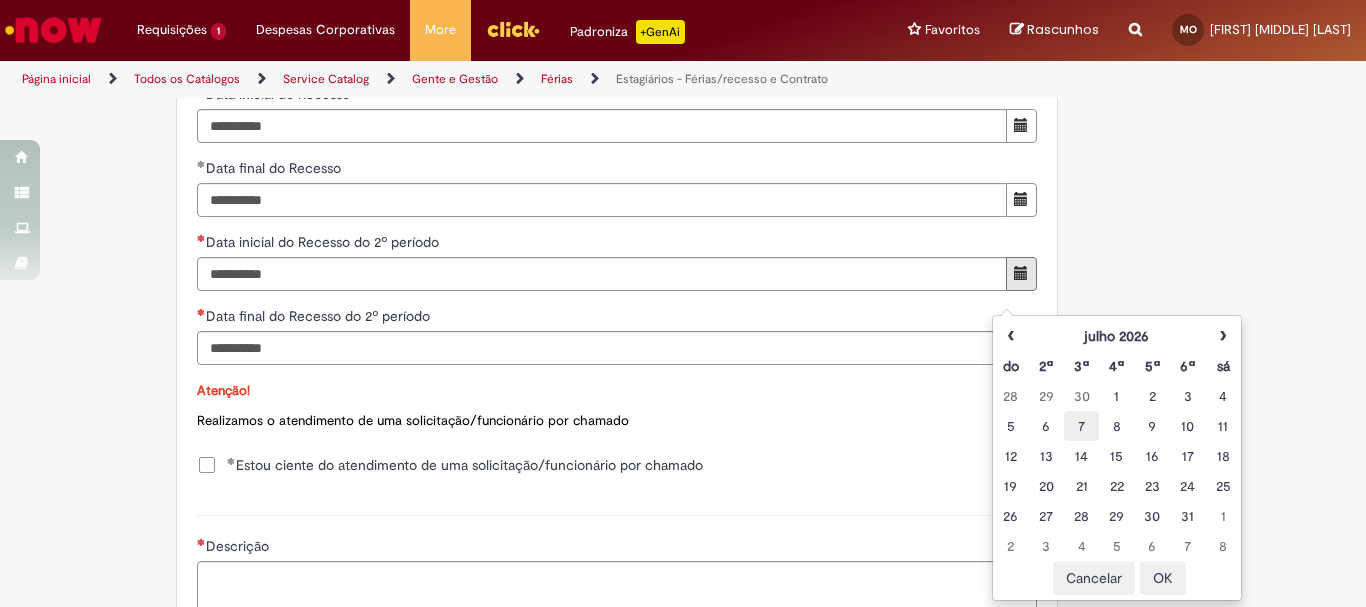 click on "7" at bounding box center [1081, 426] 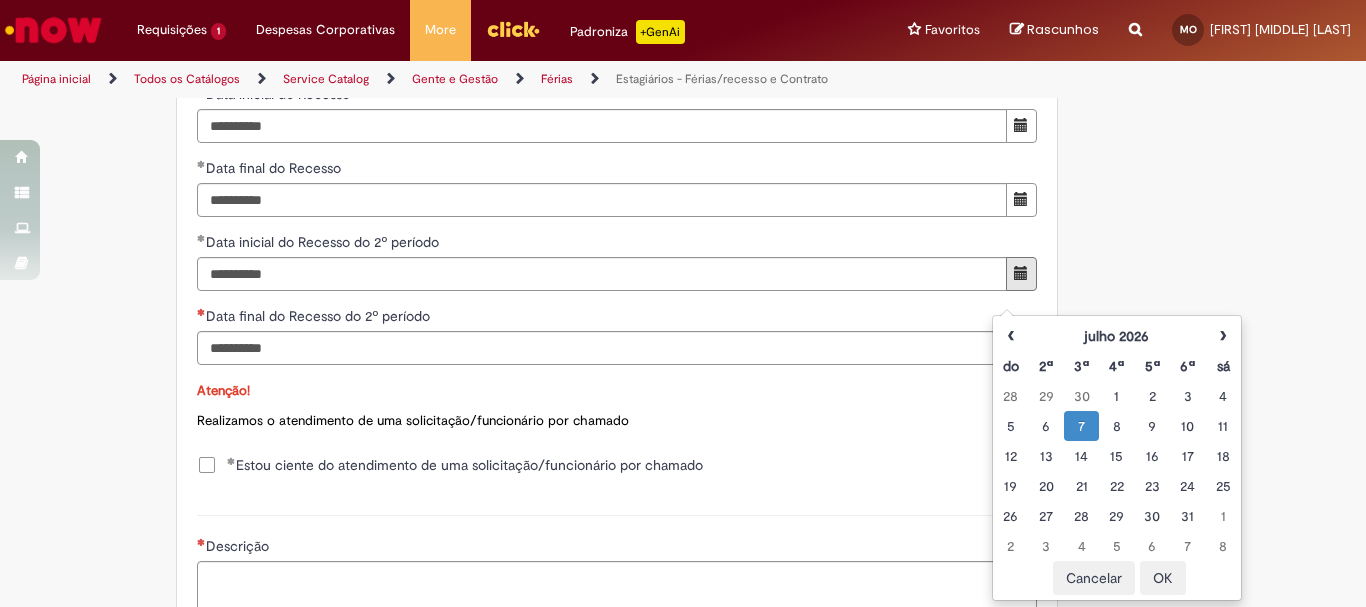click on "OK" at bounding box center [1163, 578] 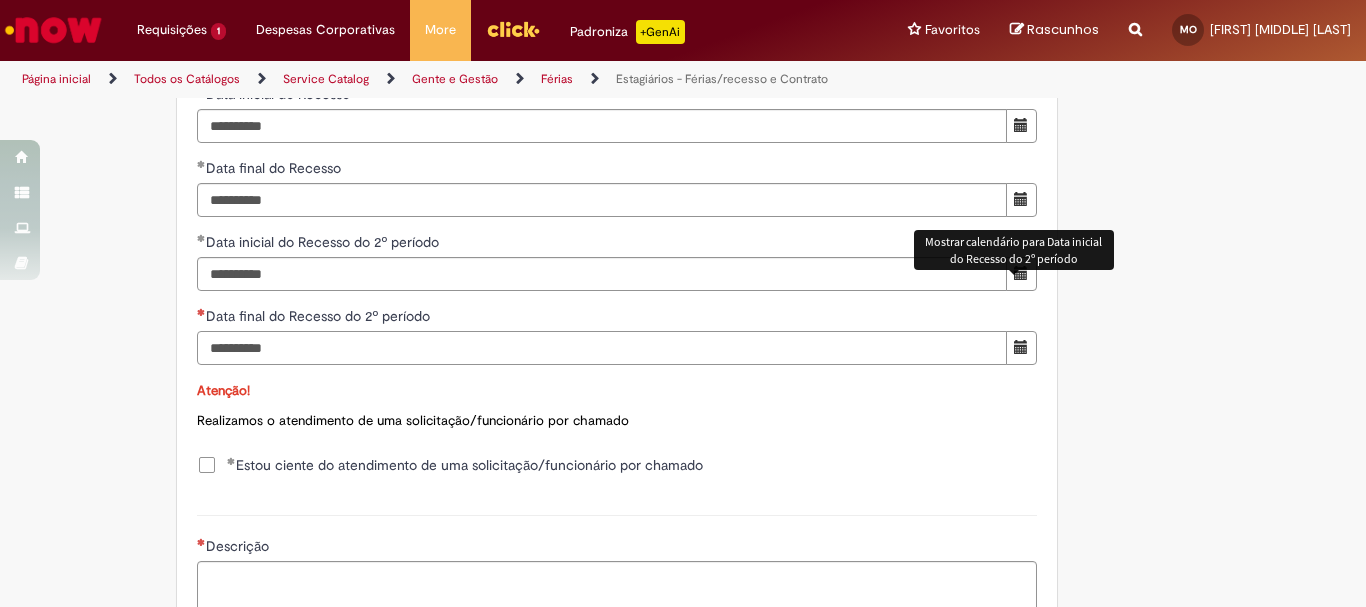 click on "Data final do Recesso do 2º período" at bounding box center [602, 348] 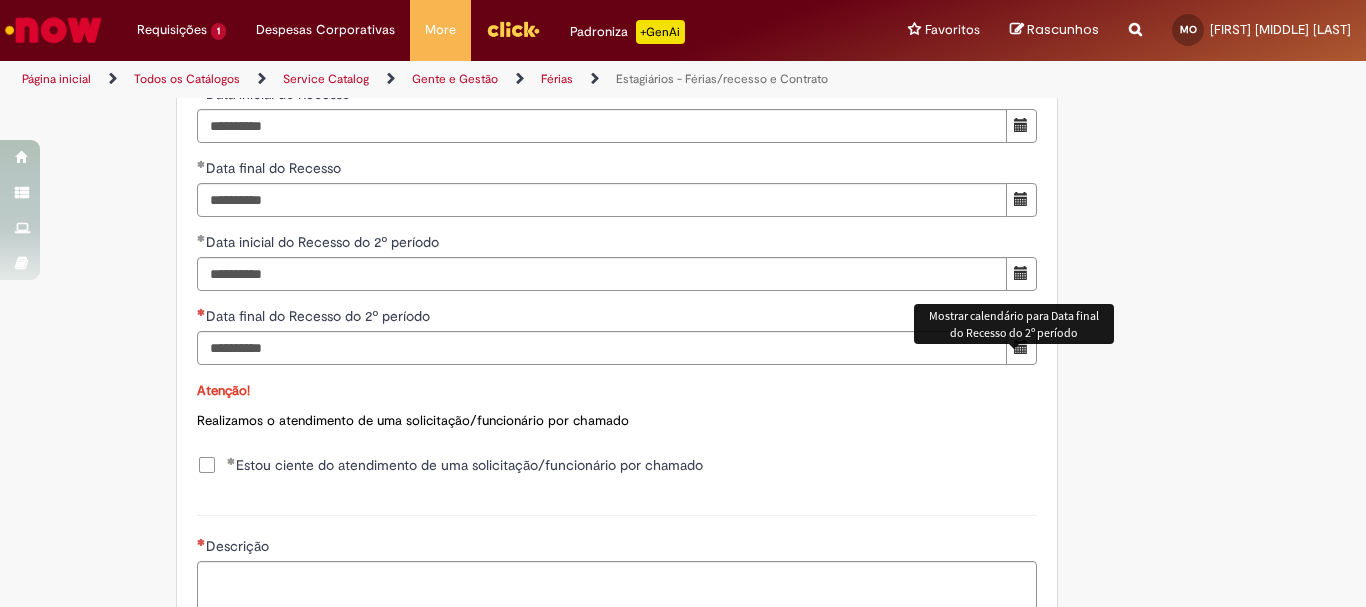 click at bounding box center (1021, 347) 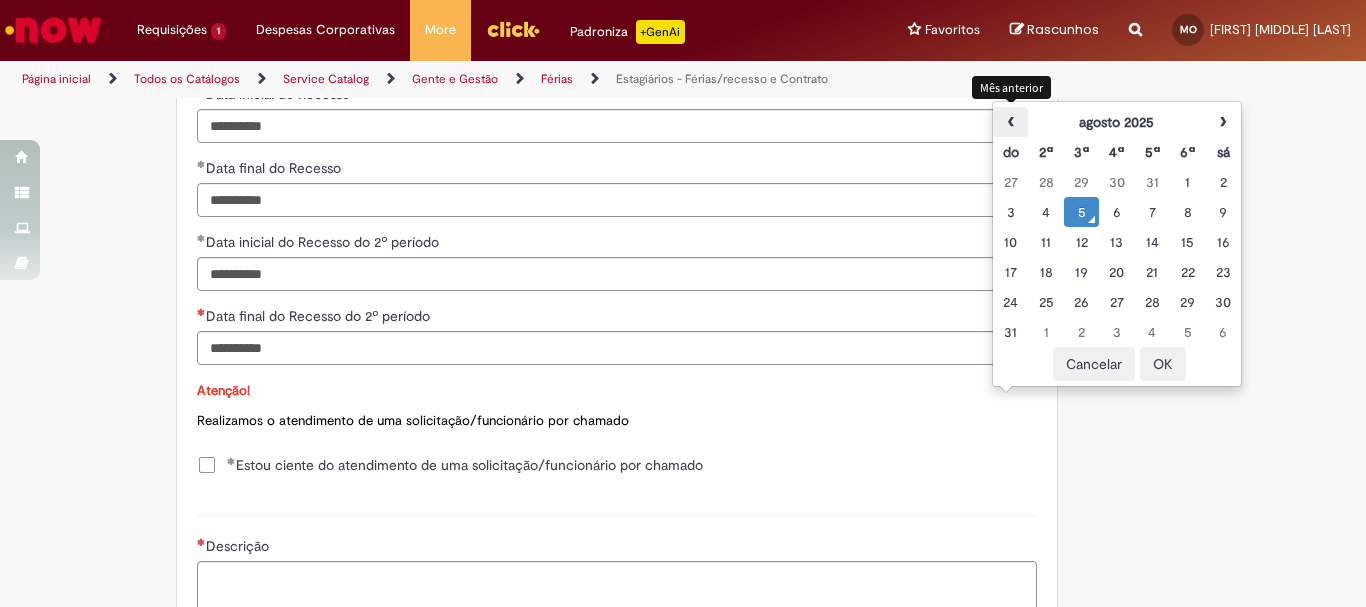click on "‹" at bounding box center [1010, 122] 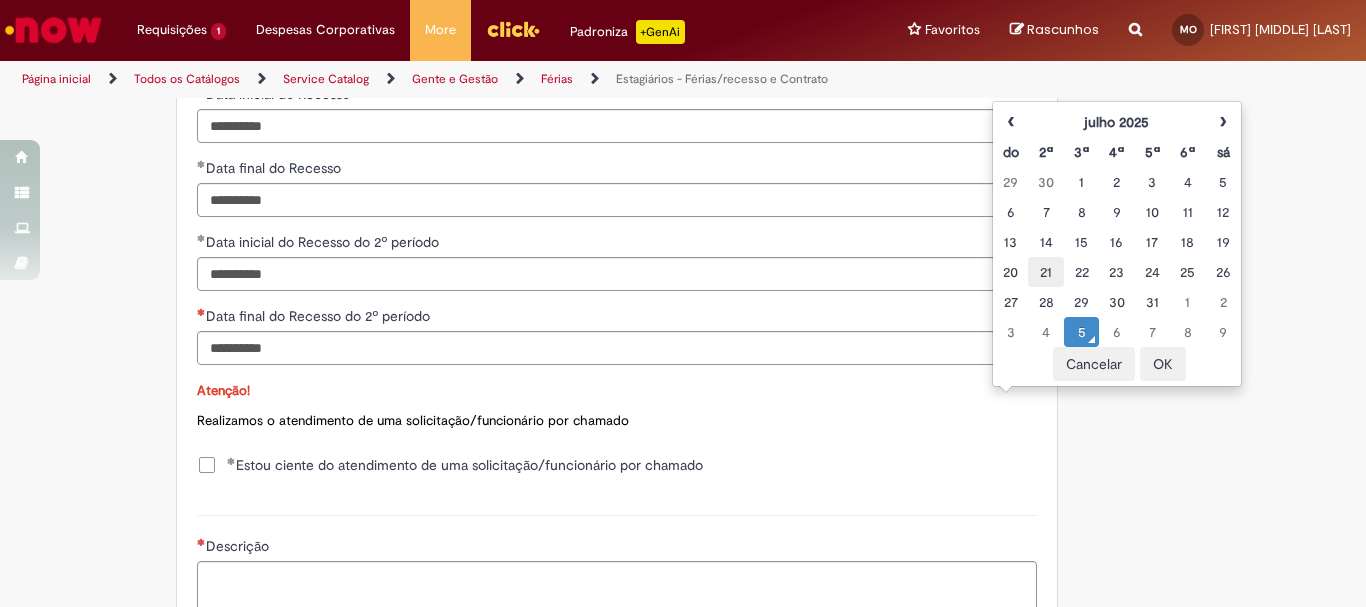 click on "21" at bounding box center (1045, 272) 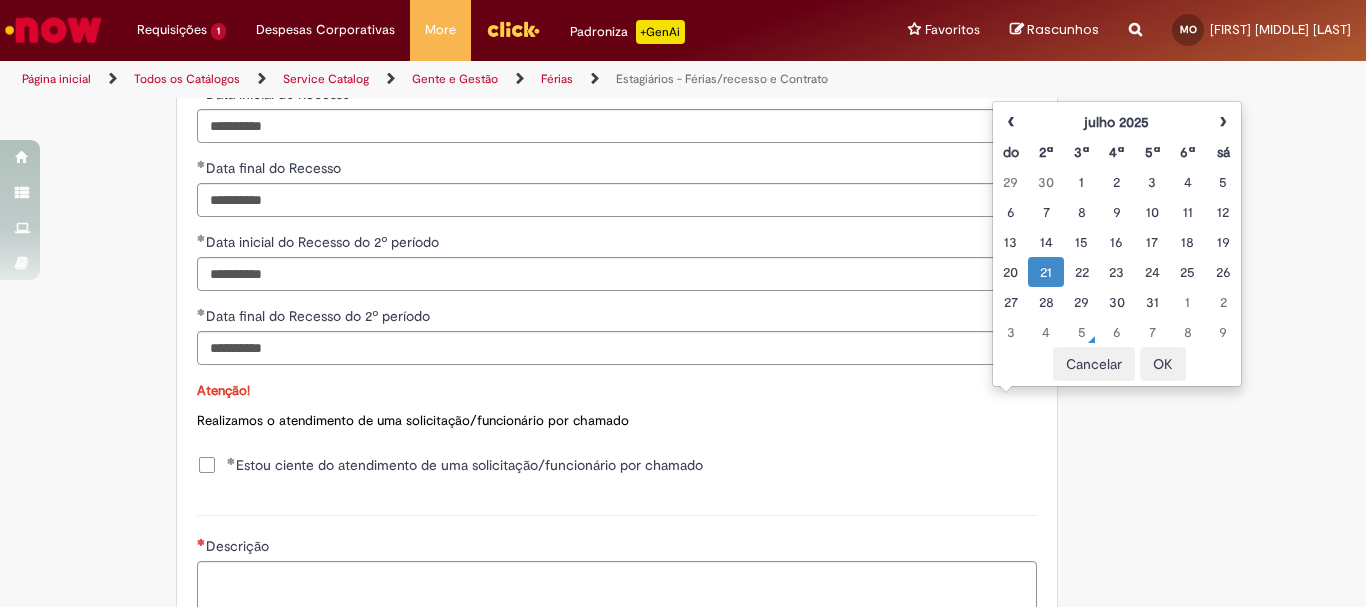 click on "OK" at bounding box center [1163, 364] 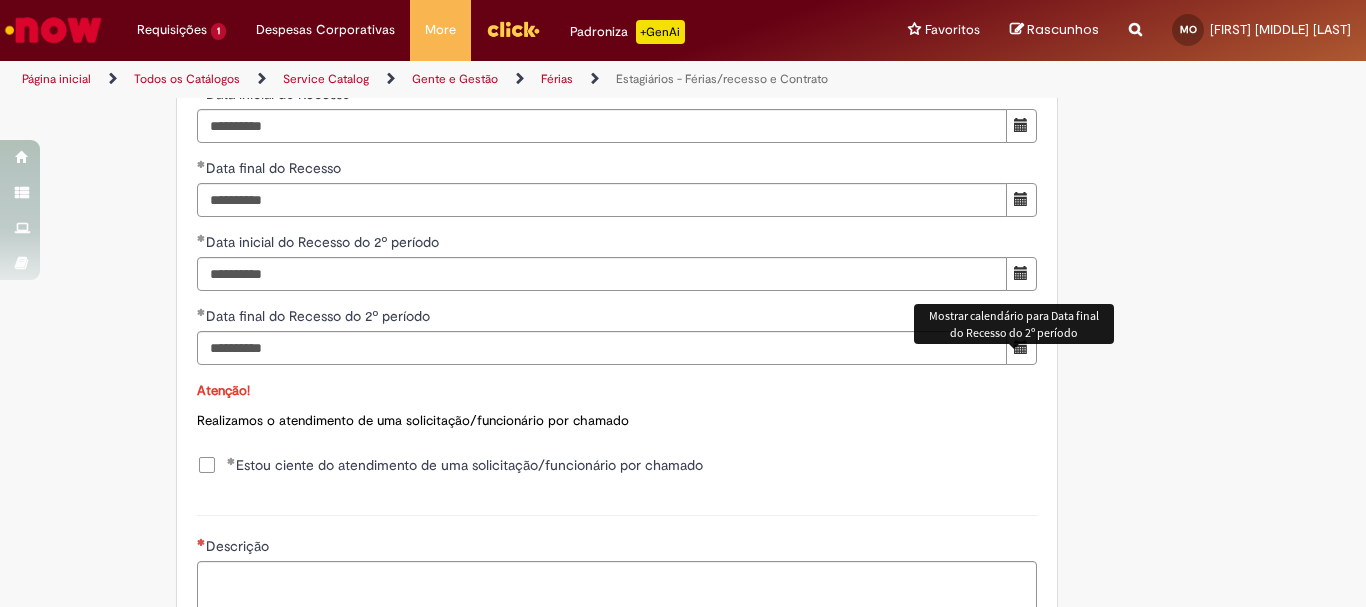 scroll, scrollTop: 2150, scrollLeft: 0, axis: vertical 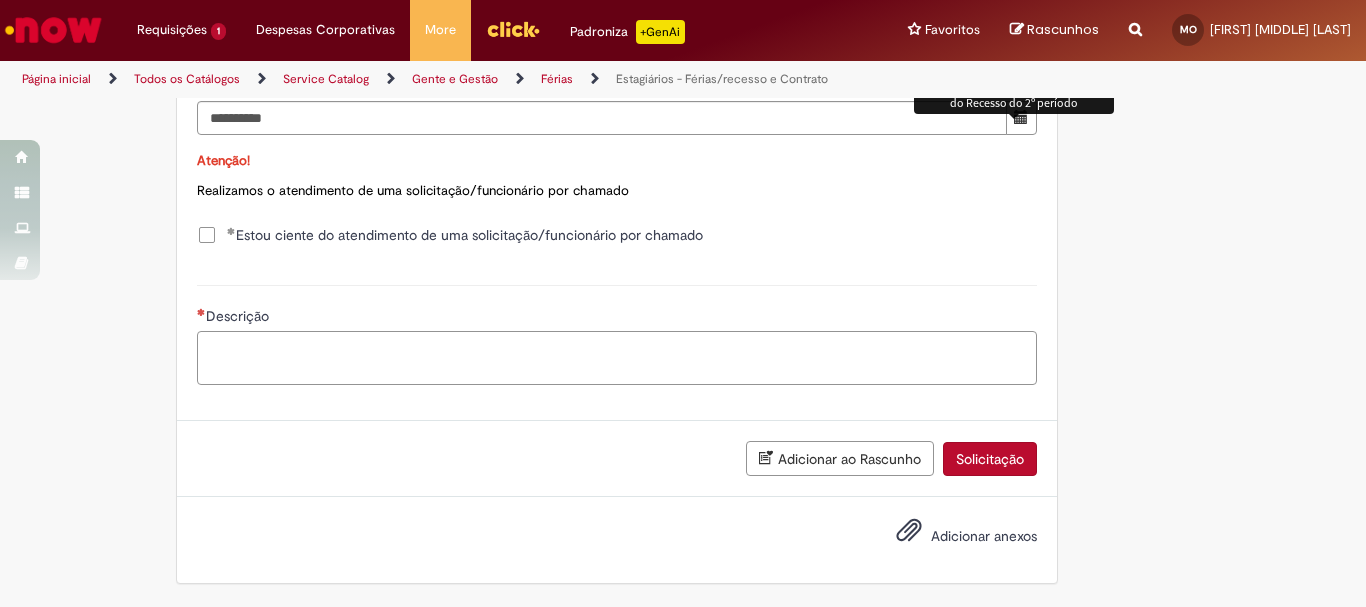 click on "Descrição" at bounding box center [617, 358] 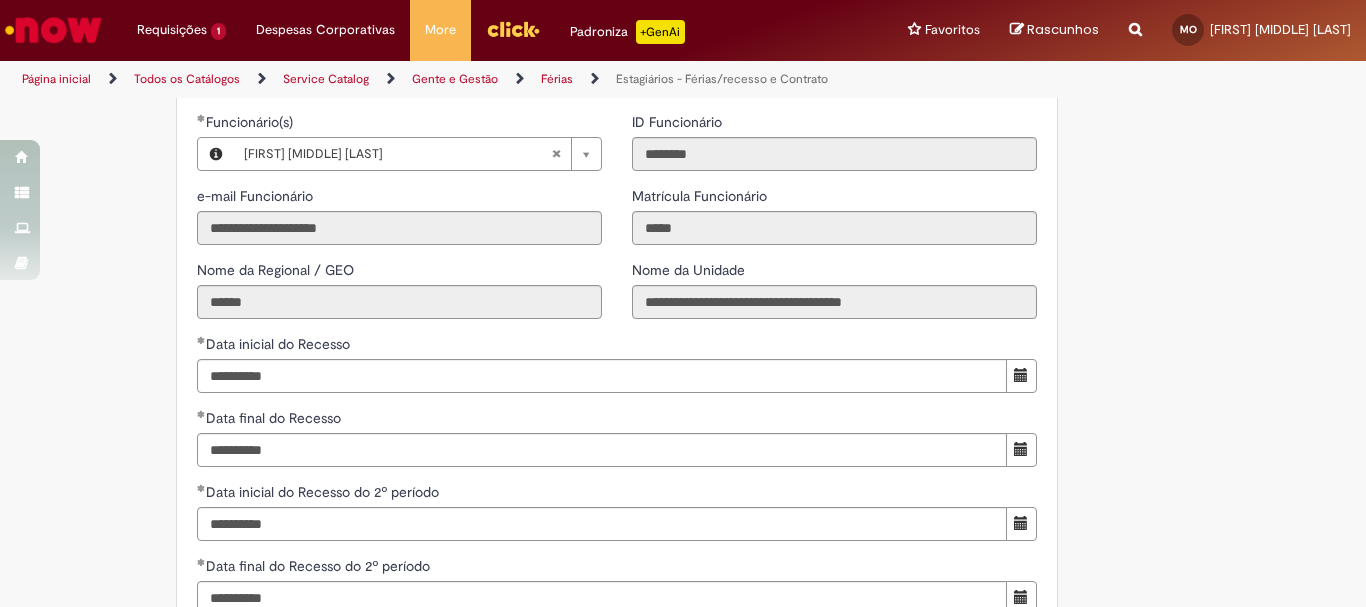 scroll, scrollTop: 1750, scrollLeft: 0, axis: vertical 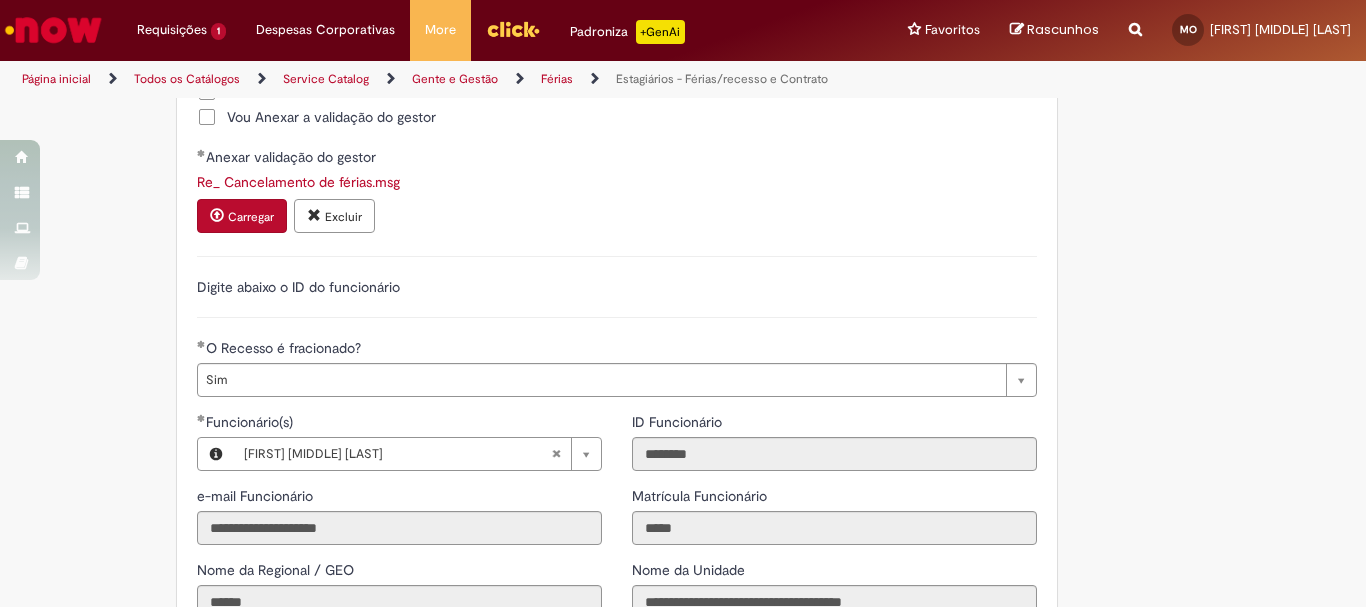 click on "Excluir" at bounding box center [343, 217] 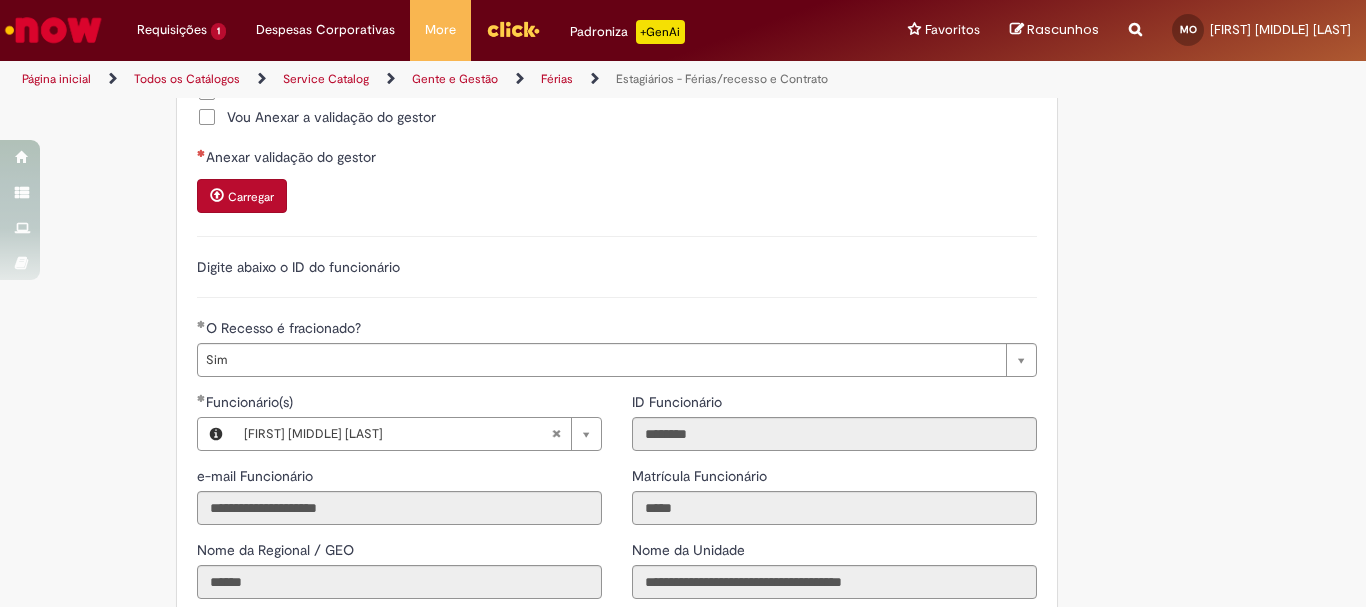 scroll, scrollTop: 1150, scrollLeft: 0, axis: vertical 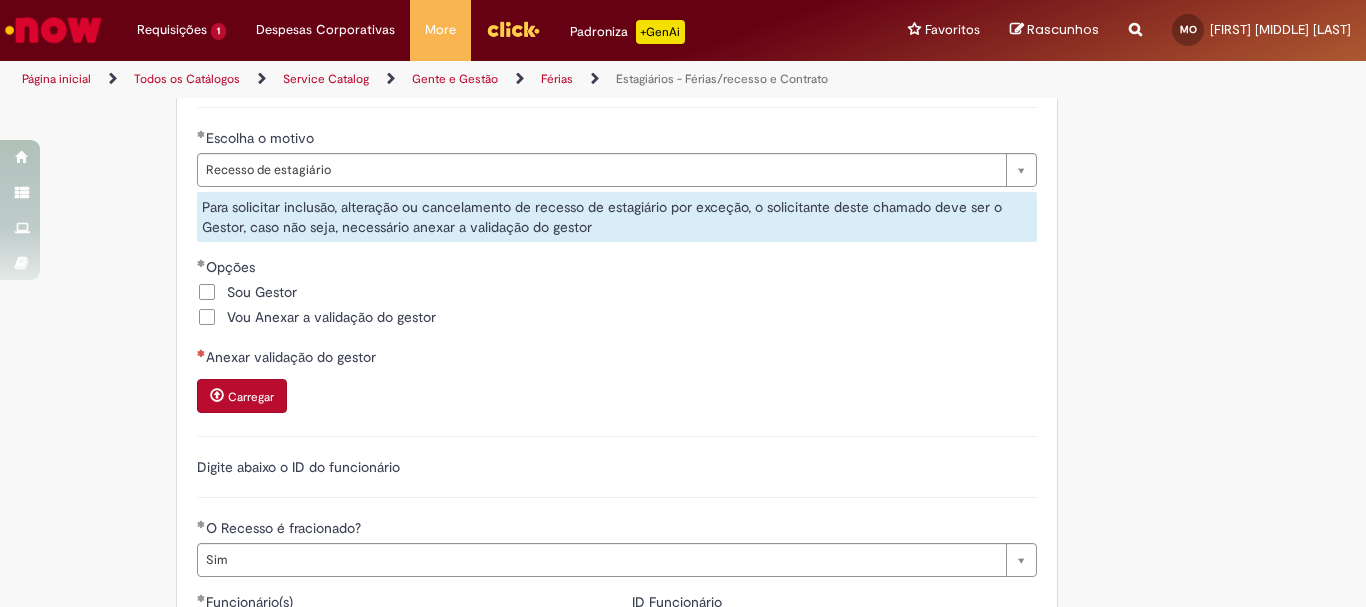 click on "Carregar" at bounding box center (251, 397) 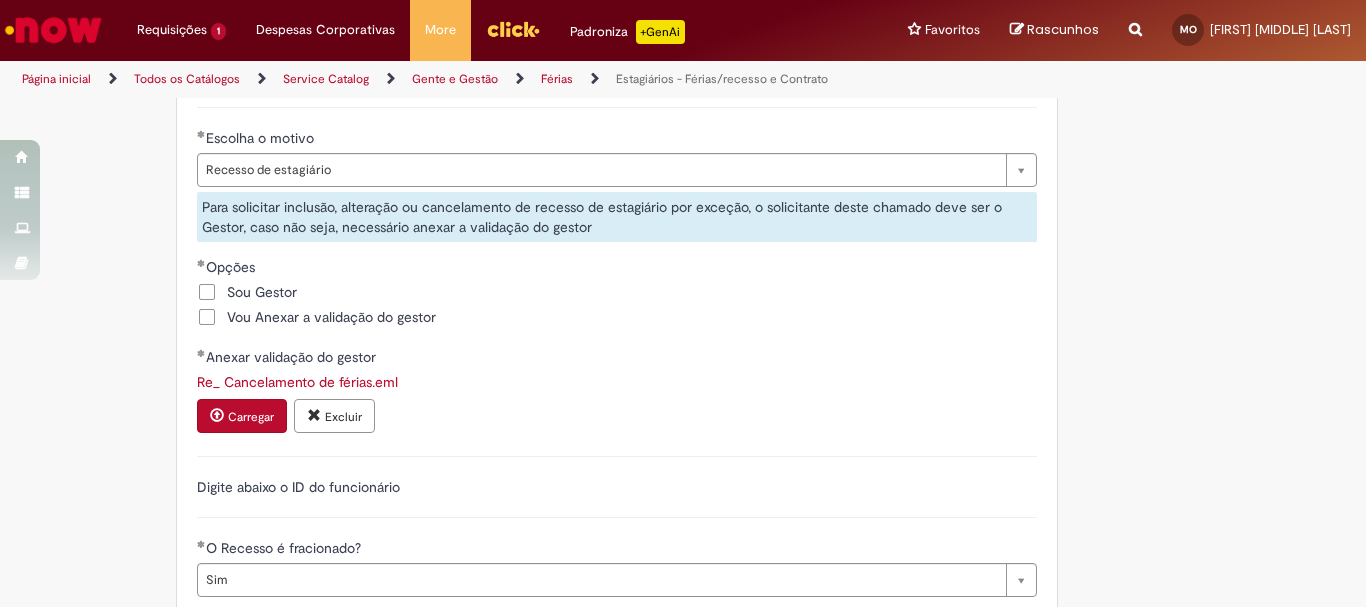 click on "Re_ Cancelamento de férias.eml" at bounding box center (297, 382) 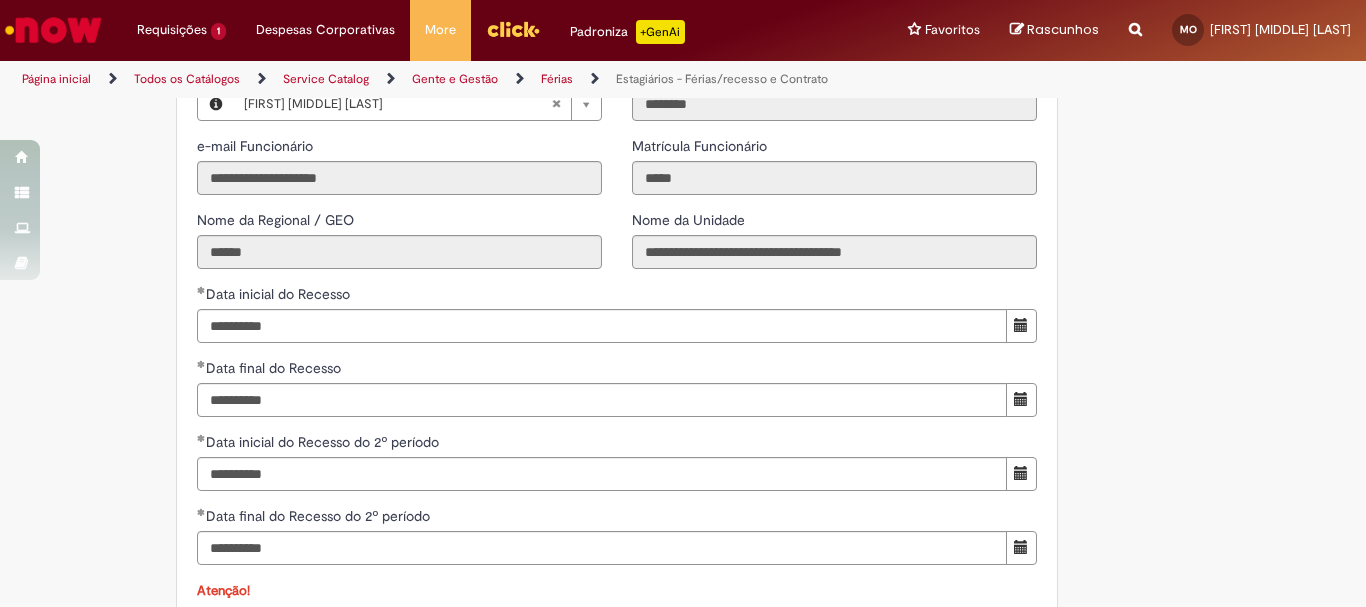 scroll, scrollTop: 2000, scrollLeft: 0, axis: vertical 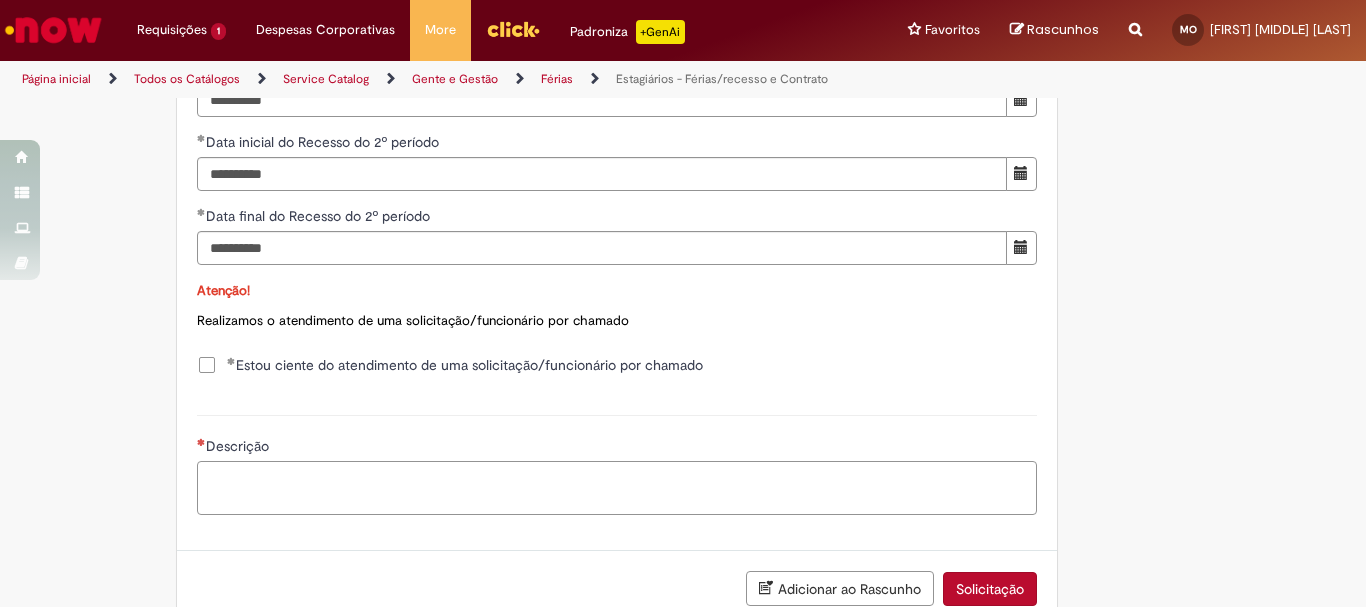 click on "Descrição" at bounding box center [617, 488] 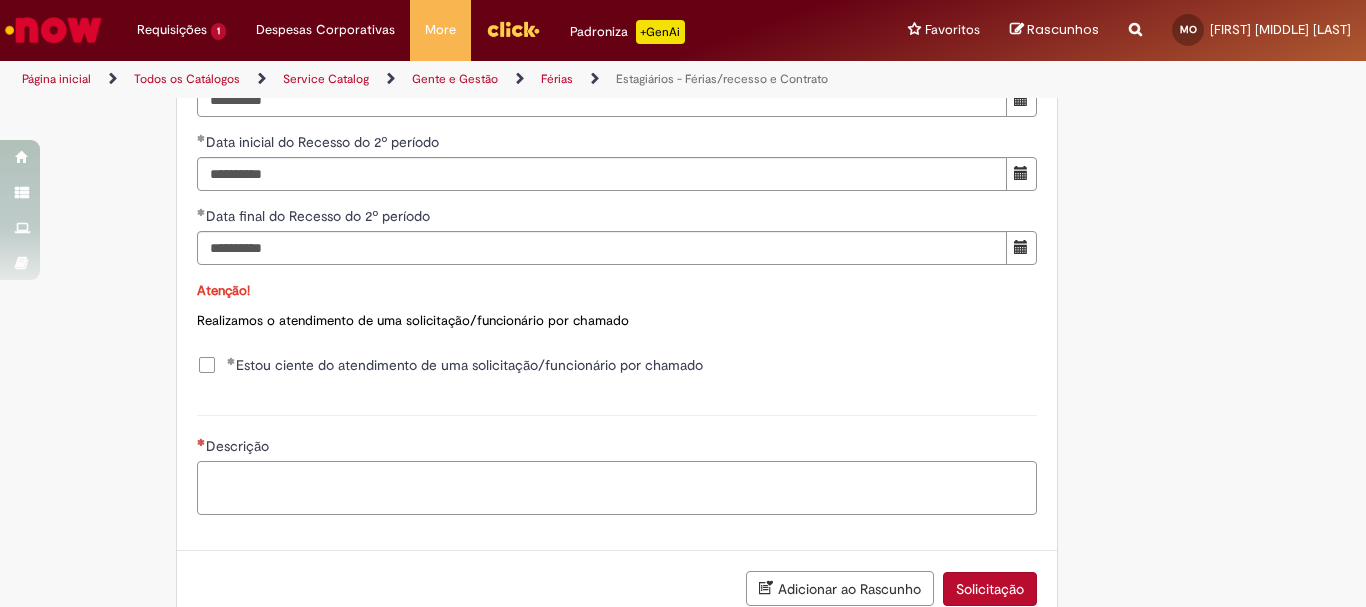 click on "Descrição" at bounding box center (617, 488) 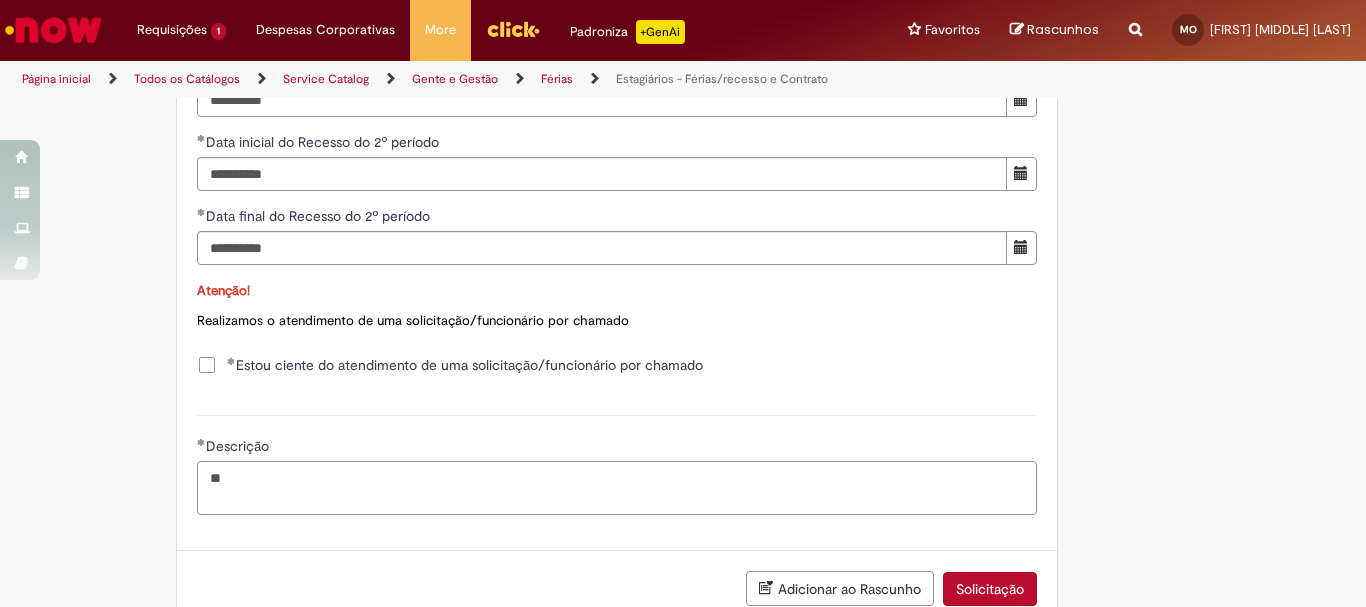 type on "*" 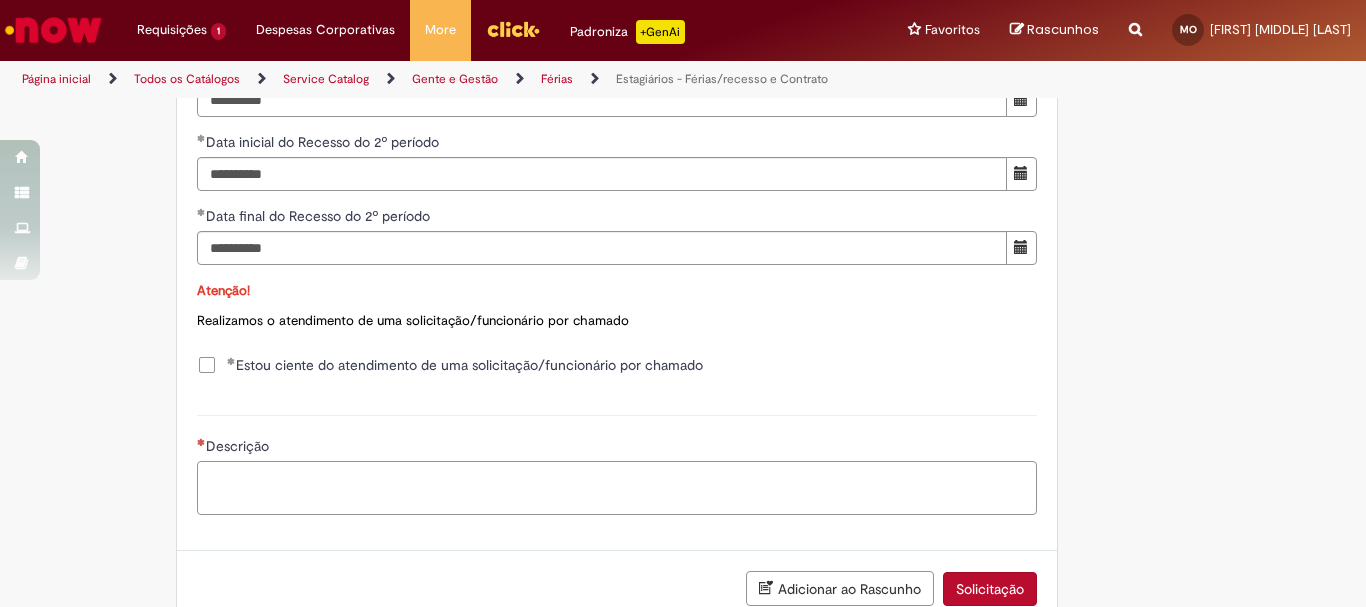 type on "*" 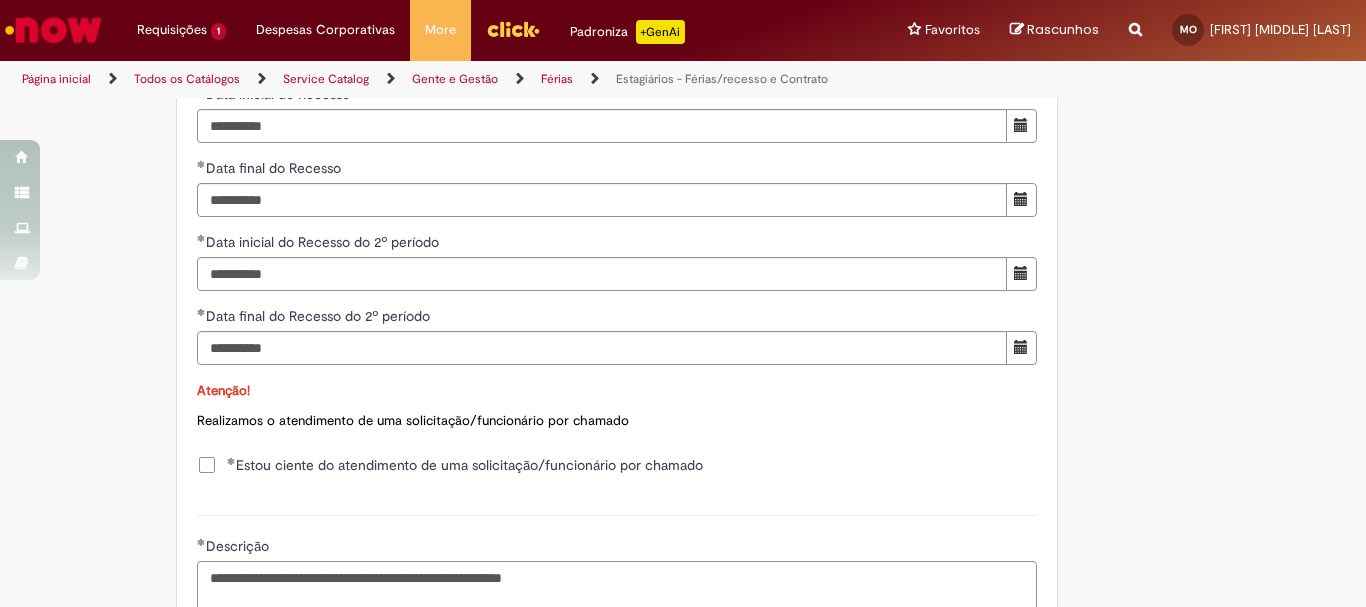 scroll, scrollTop: 2150, scrollLeft: 0, axis: vertical 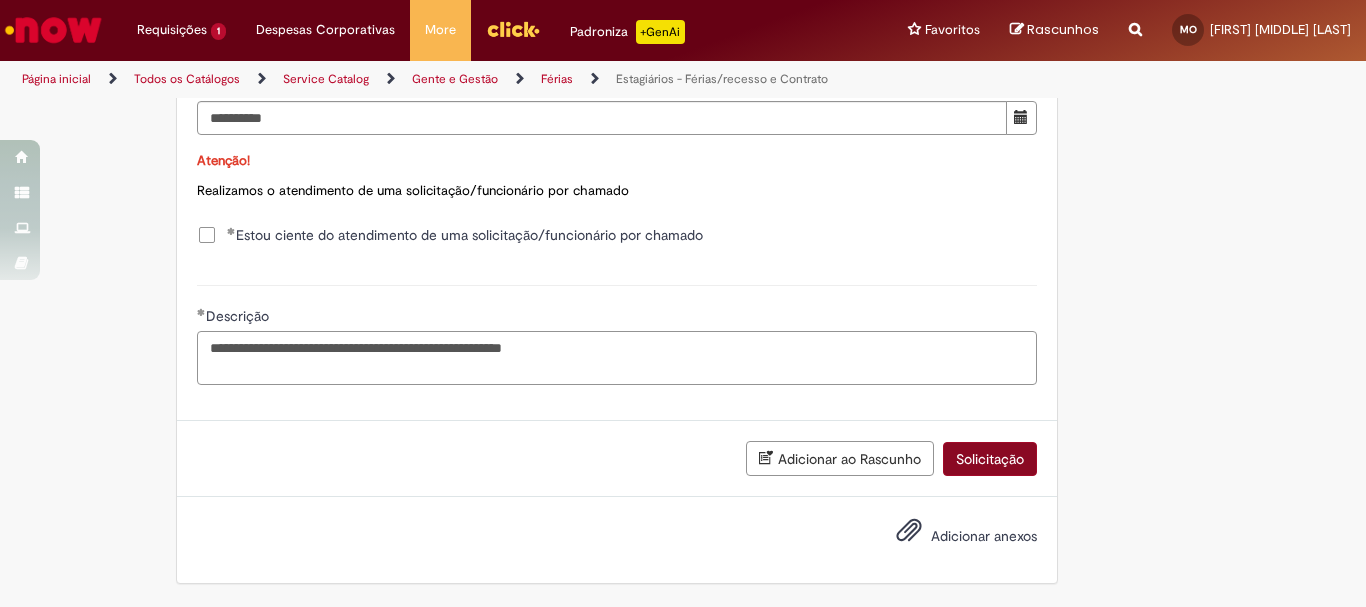 type on "**********" 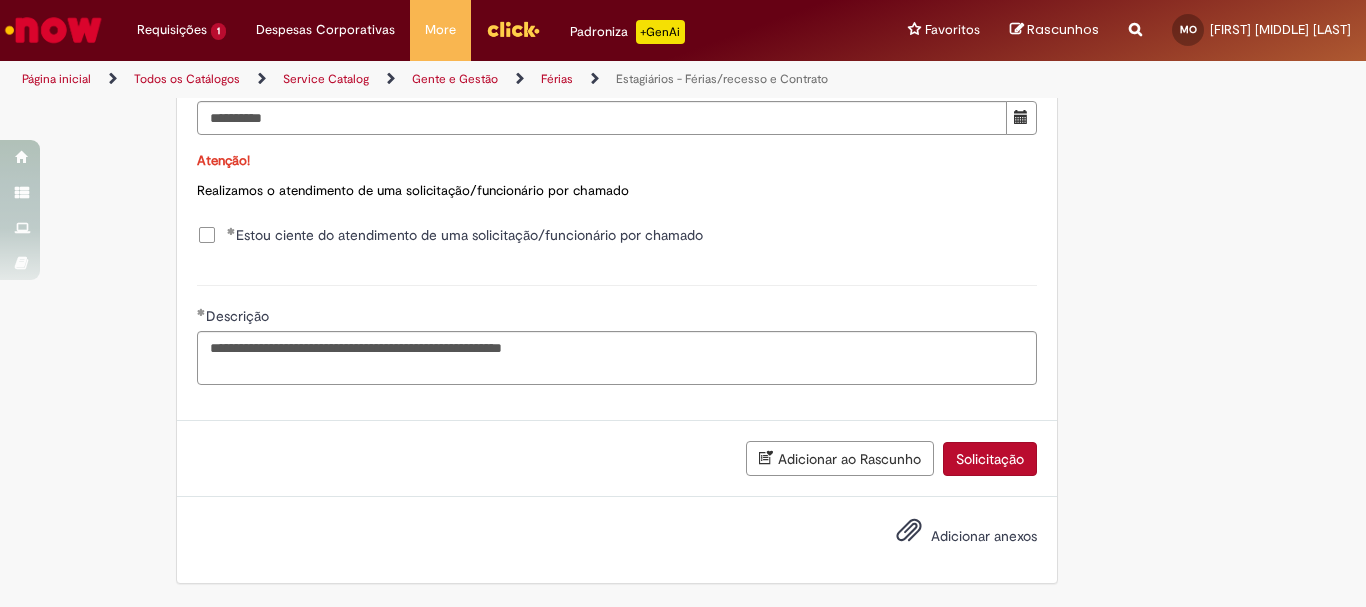 click on "Solicitação" at bounding box center [990, 459] 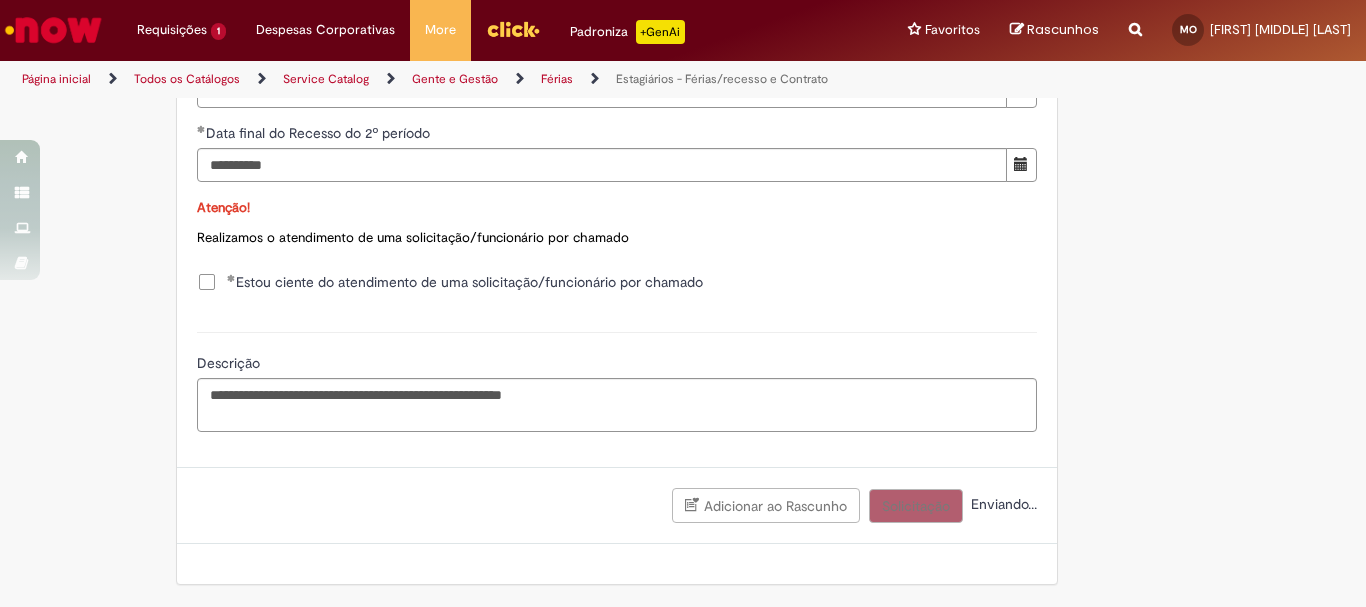 scroll, scrollTop: 2104, scrollLeft: 0, axis: vertical 